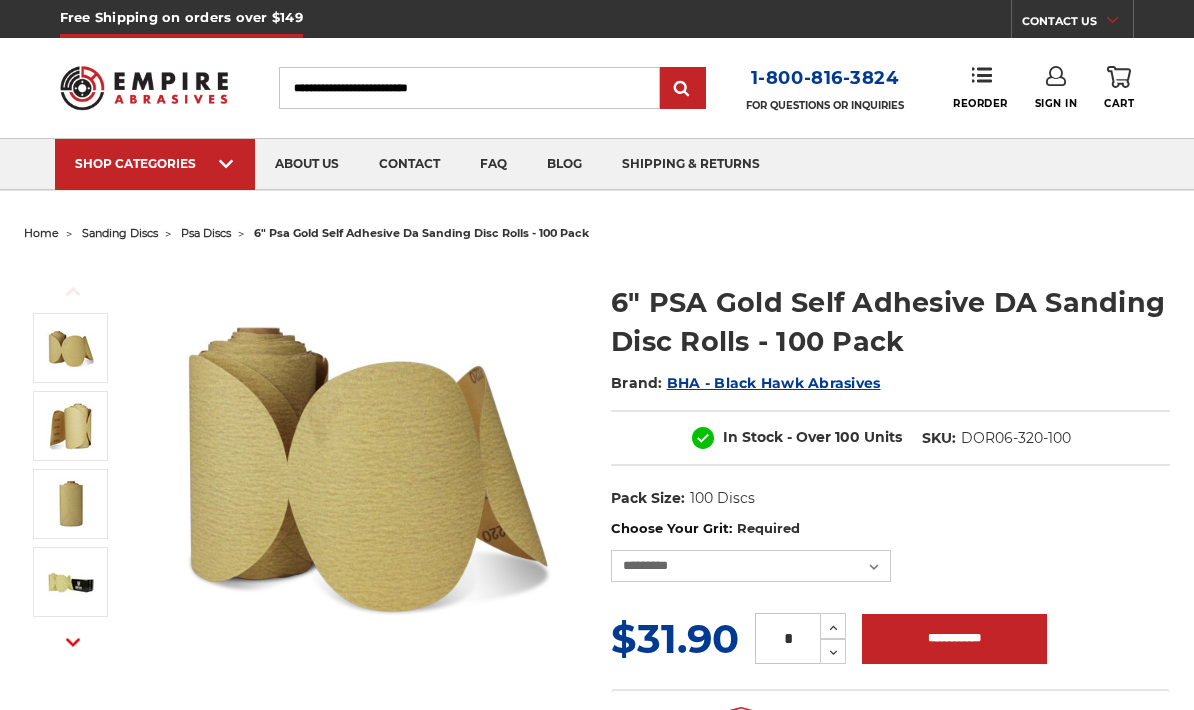 scroll, scrollTop: 0, scrollLeft: 0, axis: both 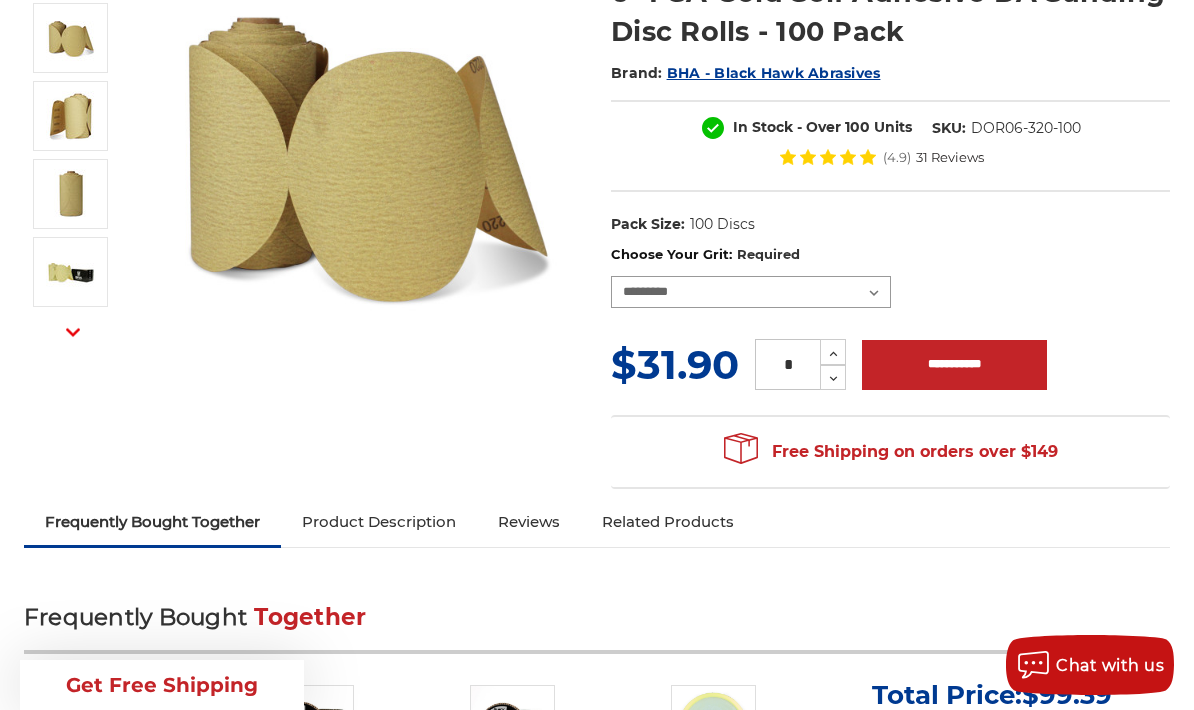 click on "**********" at bounding box center (751, 292) 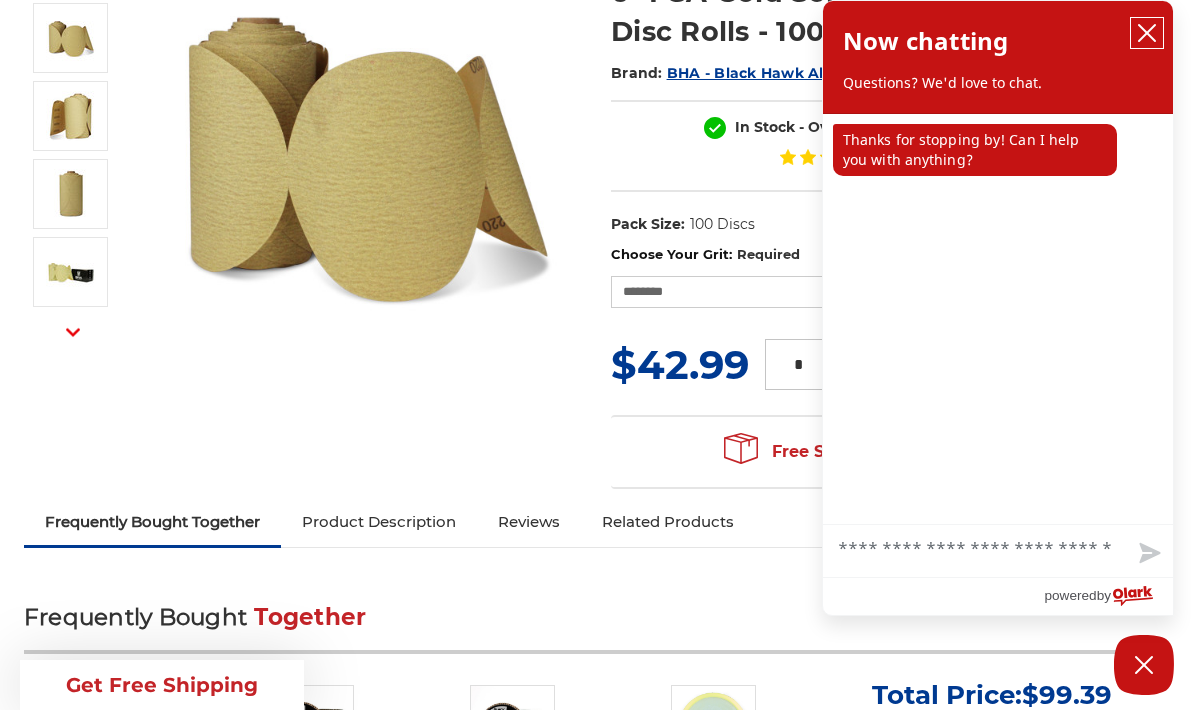 click at bounding box center [1147, 33] 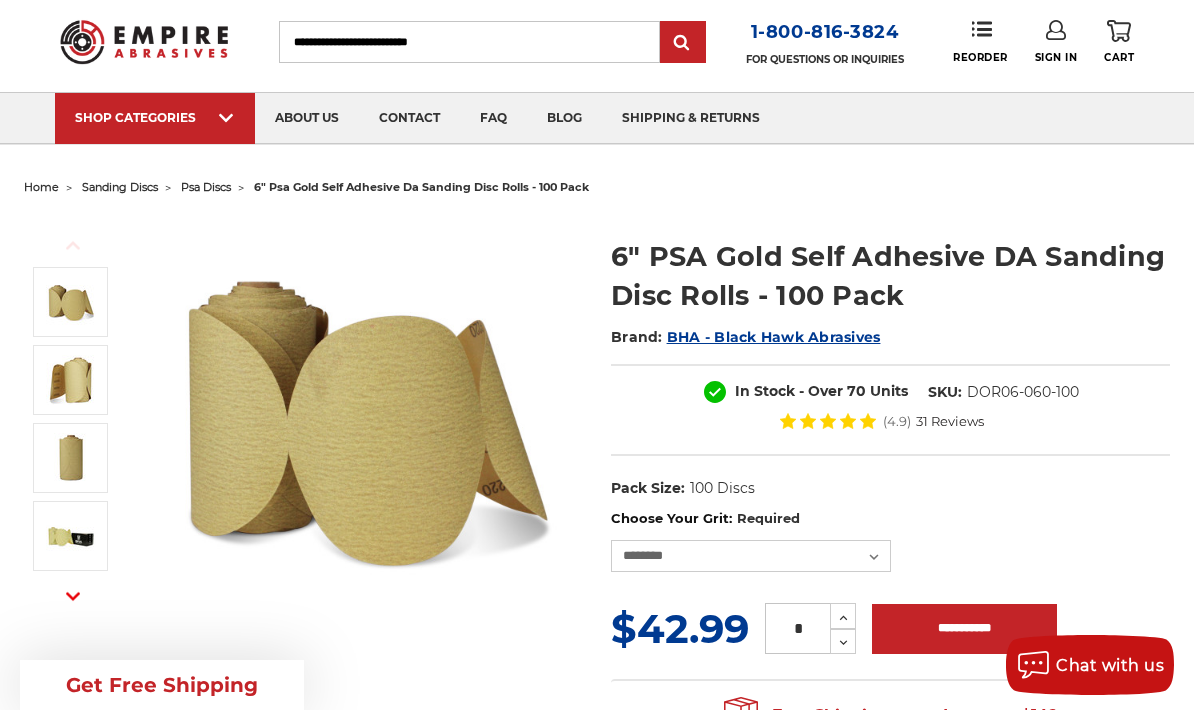 scroll, scrollTop: 0, scrollLeft: 0, axis: both 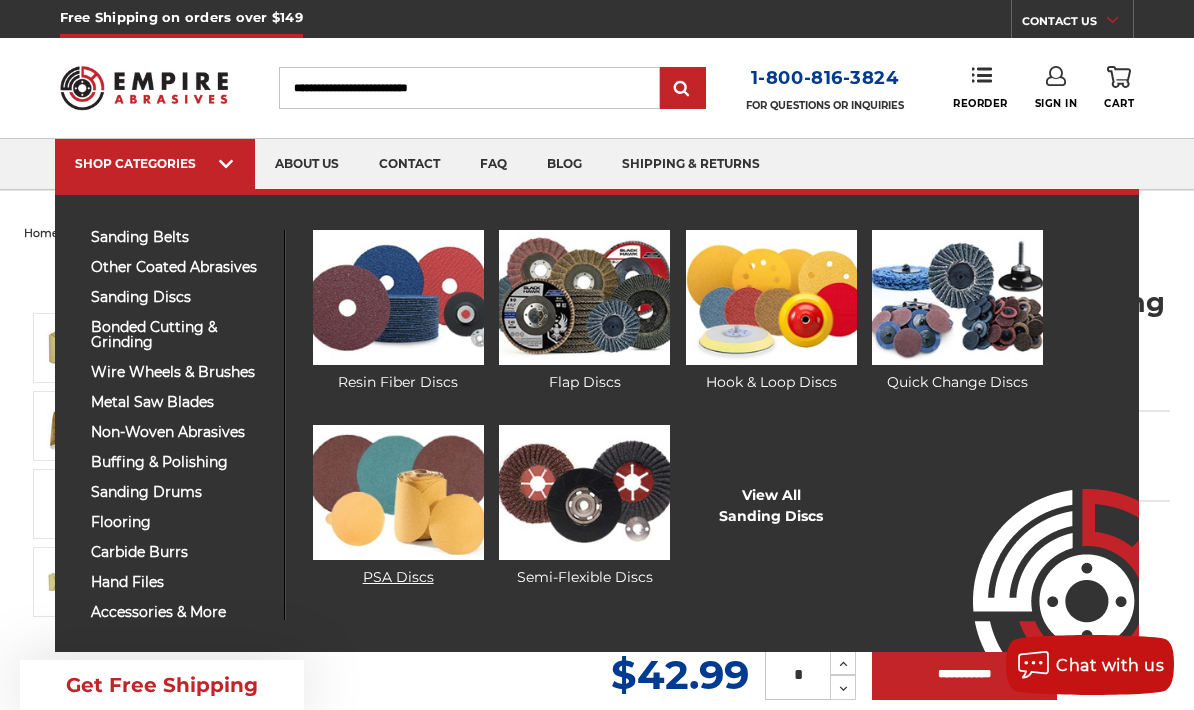 click at bounding box center [398, 492] 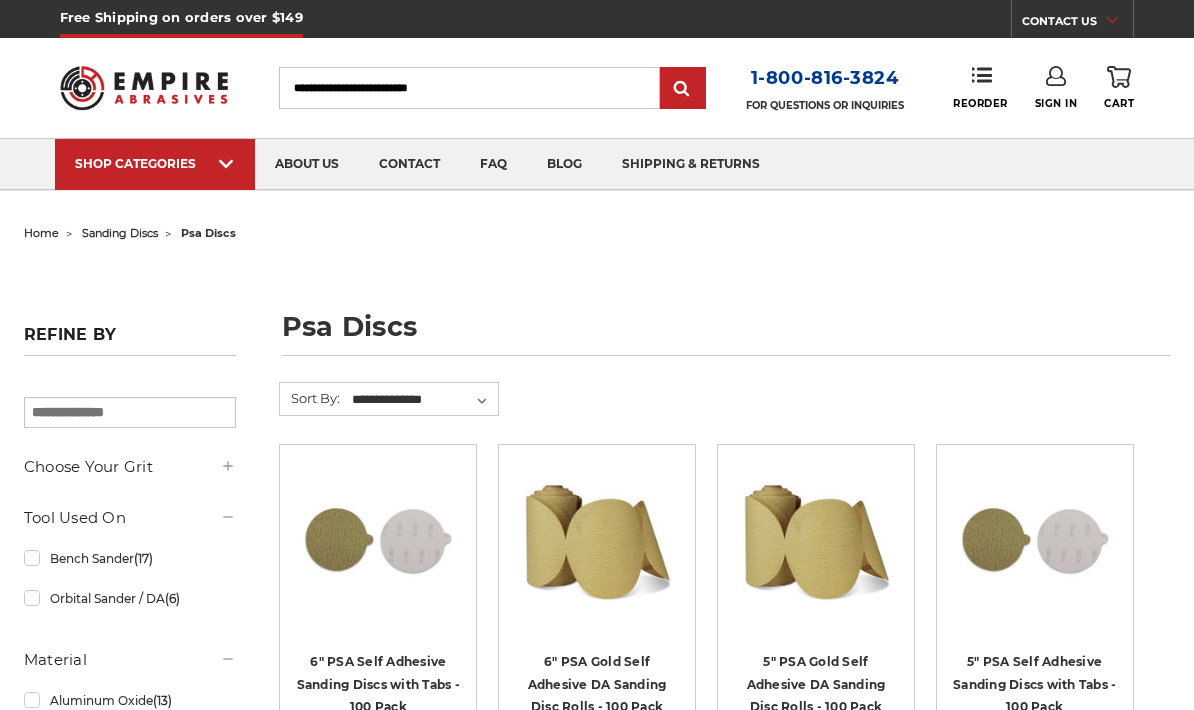 scroll, scrollTop: 0, scrollLeft: 0, axis: both 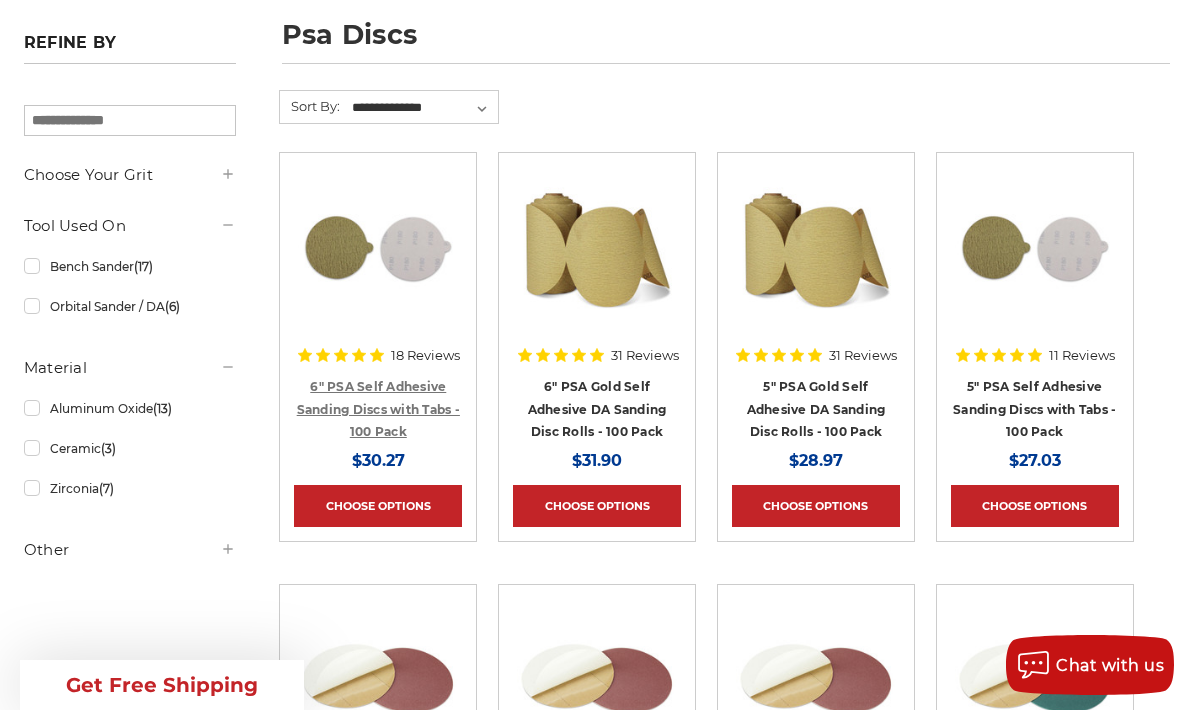 click on "6" PSA Self Adhesive Sanding Discs with Tabs - 100 Pack" at bounding box center (378, 409) 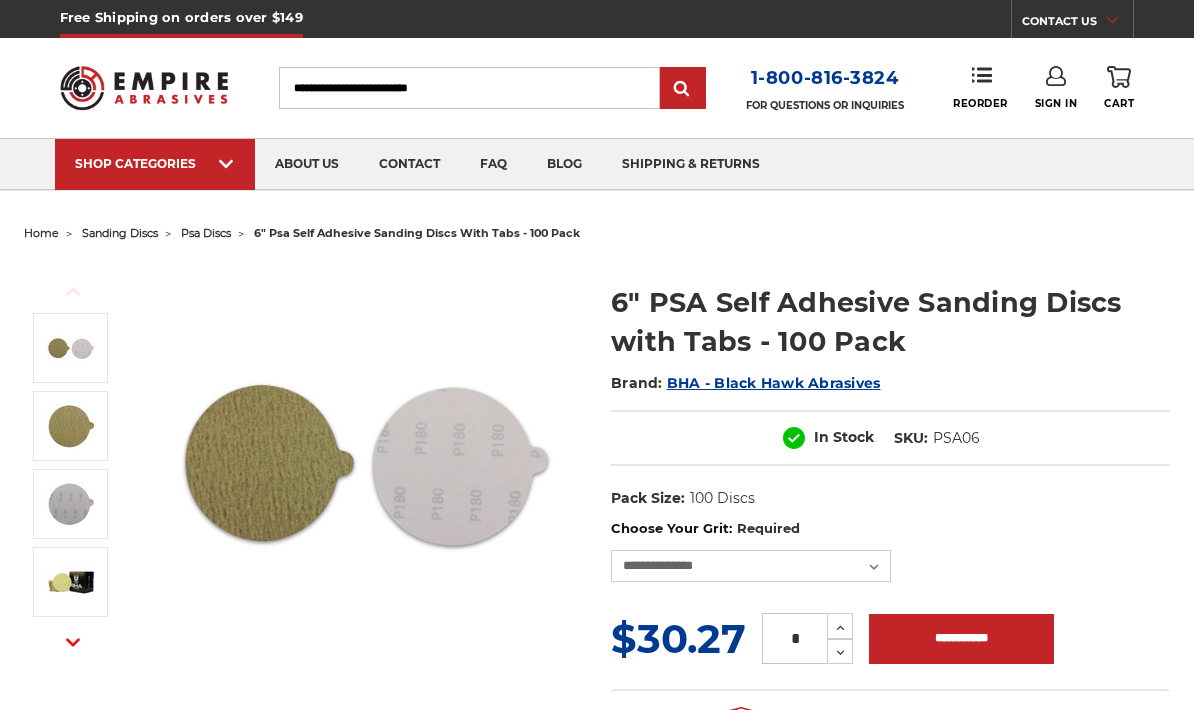 scroll, scrollTop: 0, scrollLeft: 0, axis: both 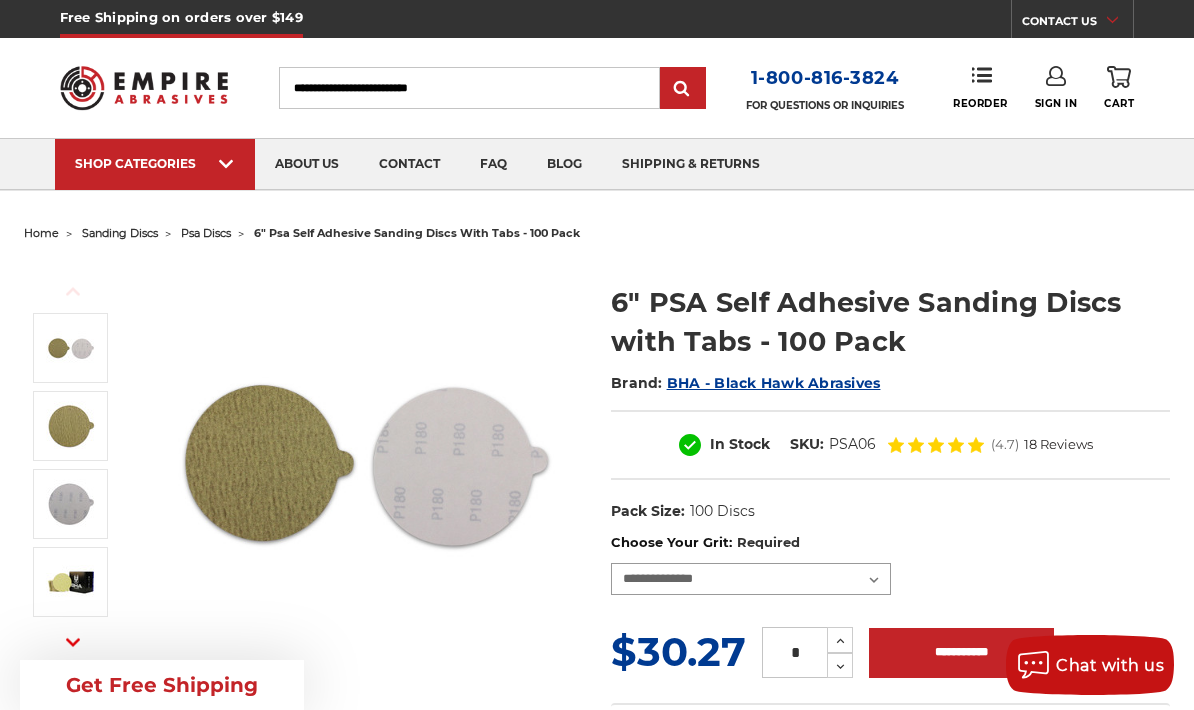 click on "[REDACTED]" at bounding box center [751, 579] 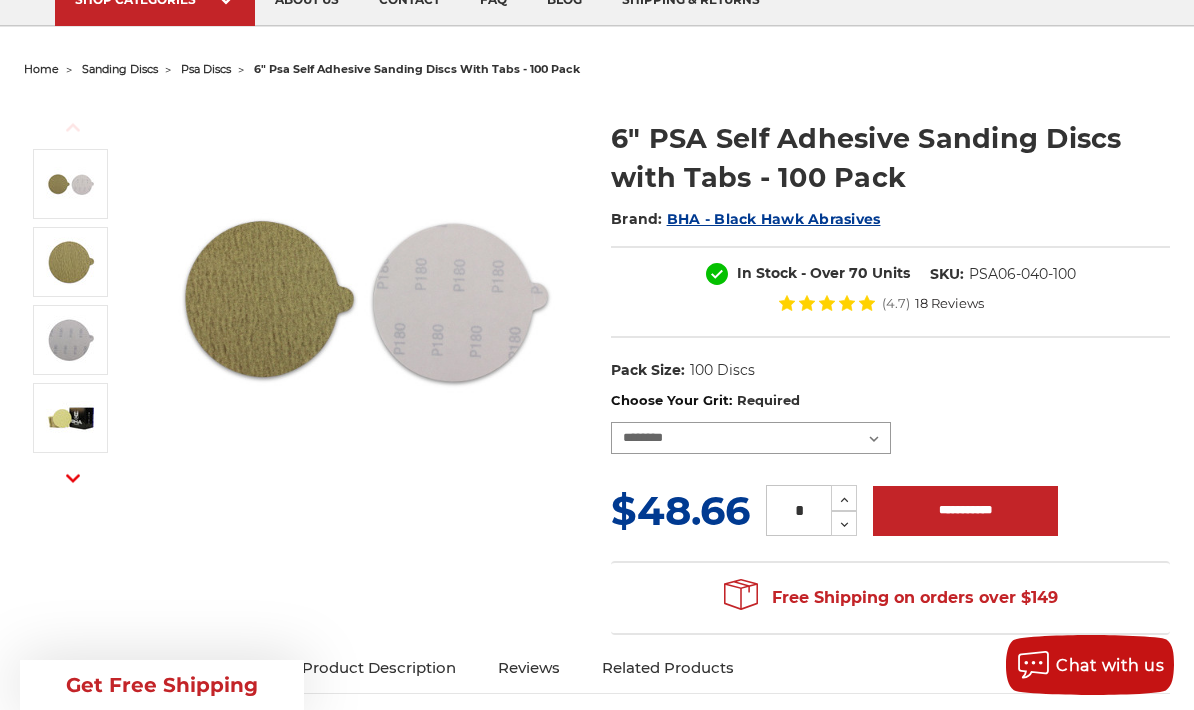 scroll, scrollTop: 167, scrollLeft: 0, axis: vertical 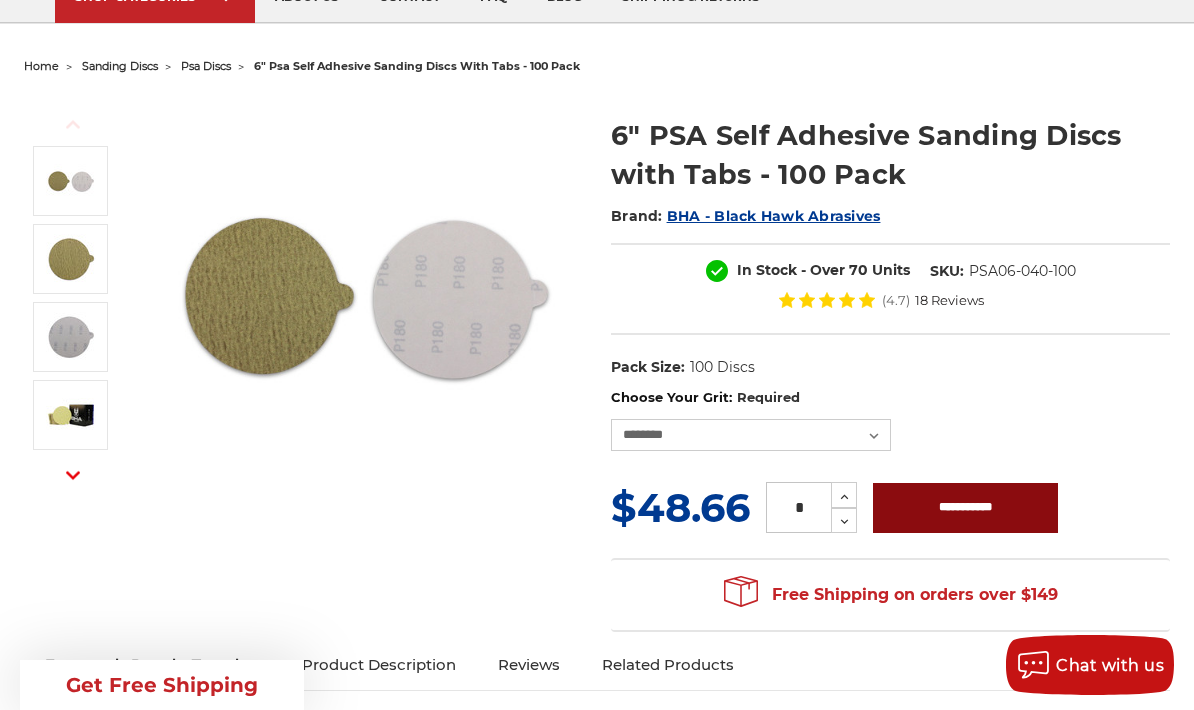 click on "**********" at bounding box center (965, 508) 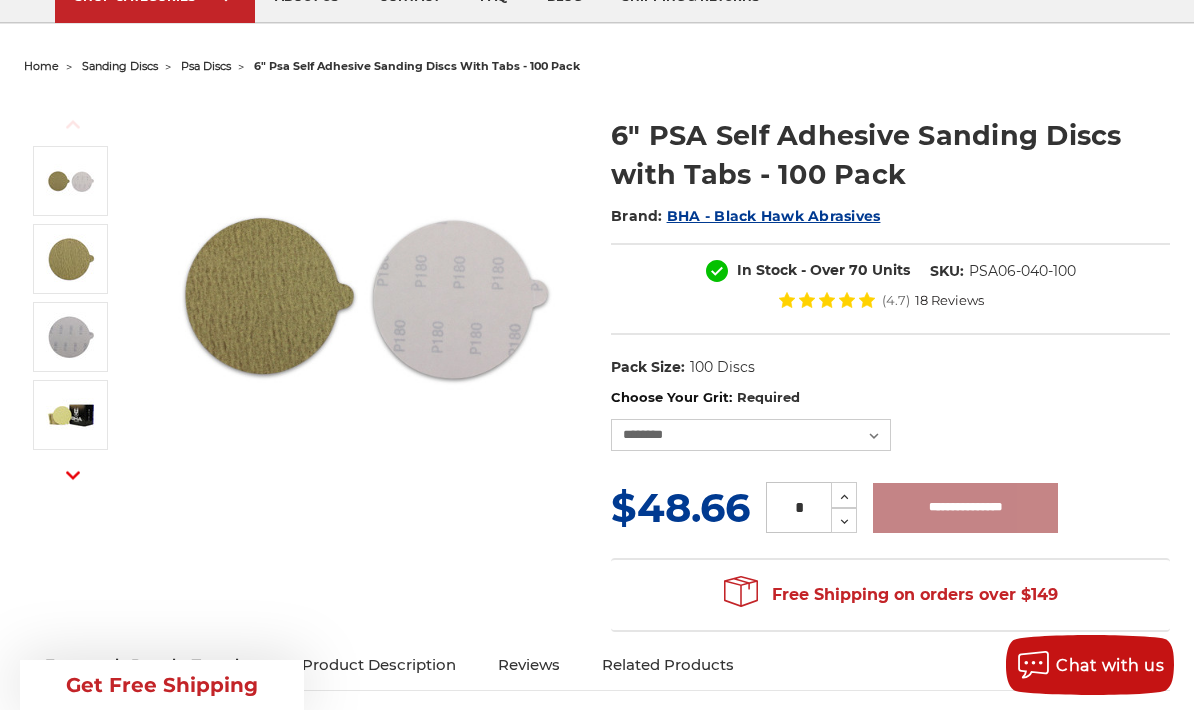 type on "**********" 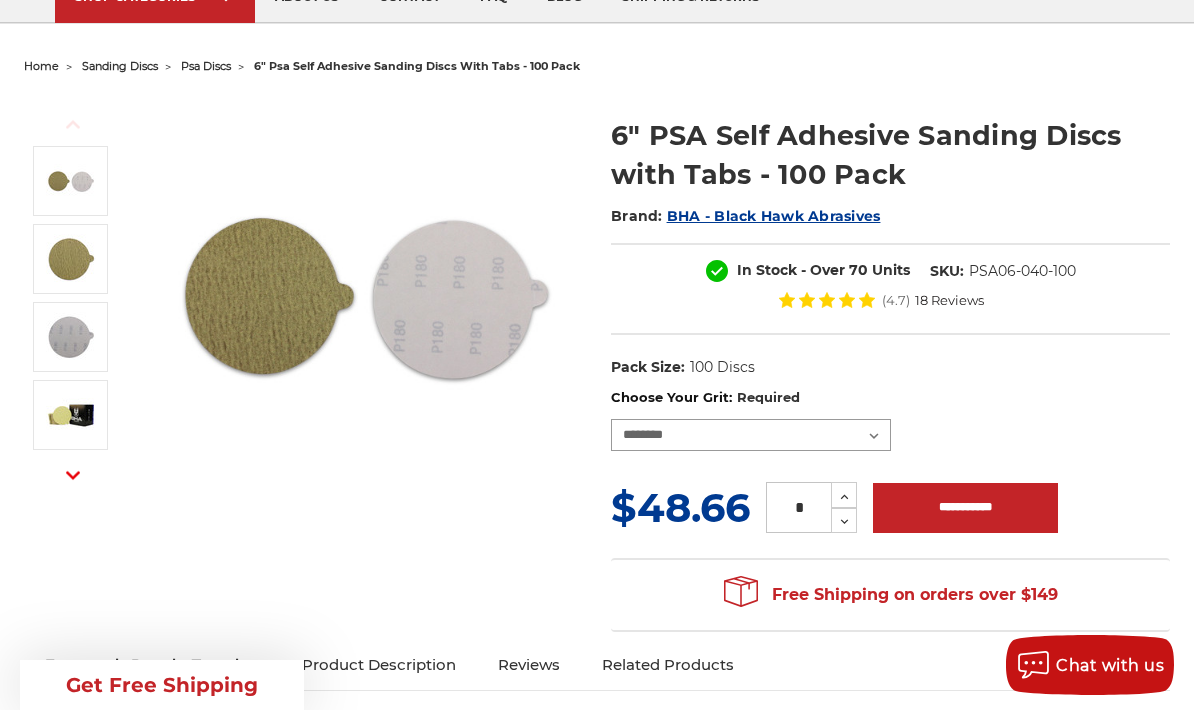 click on "**********" at bounding box center (751, 435) 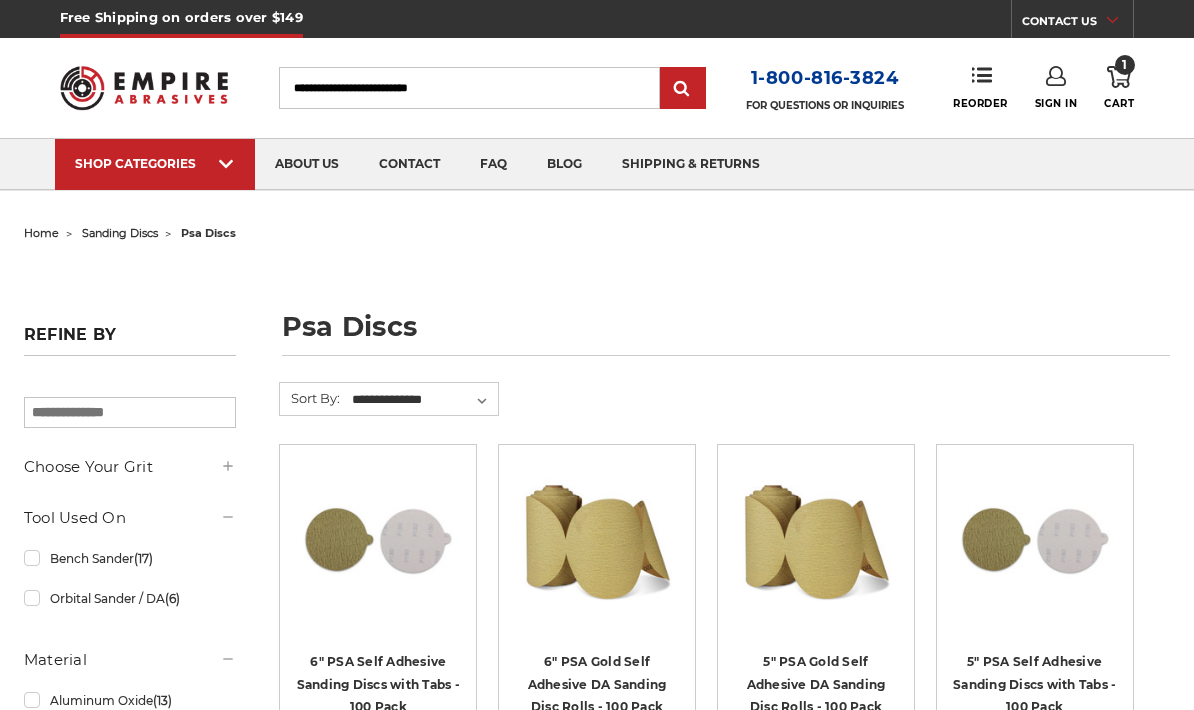 scroll, scrollTop: 372, scrollLeft: 0, axis: vertical 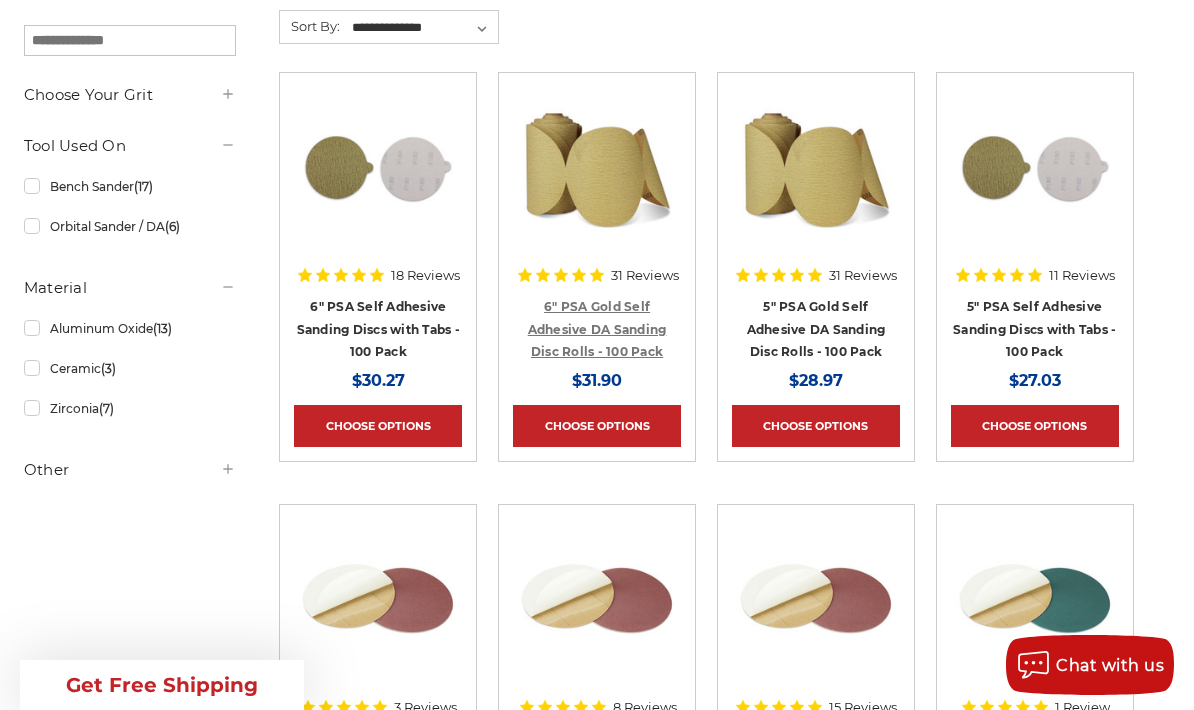 click on "6" PSA Gold Self Adhesive DA Sanding Disc Rolls - 100 Pack" at bounding box center (597, 329) 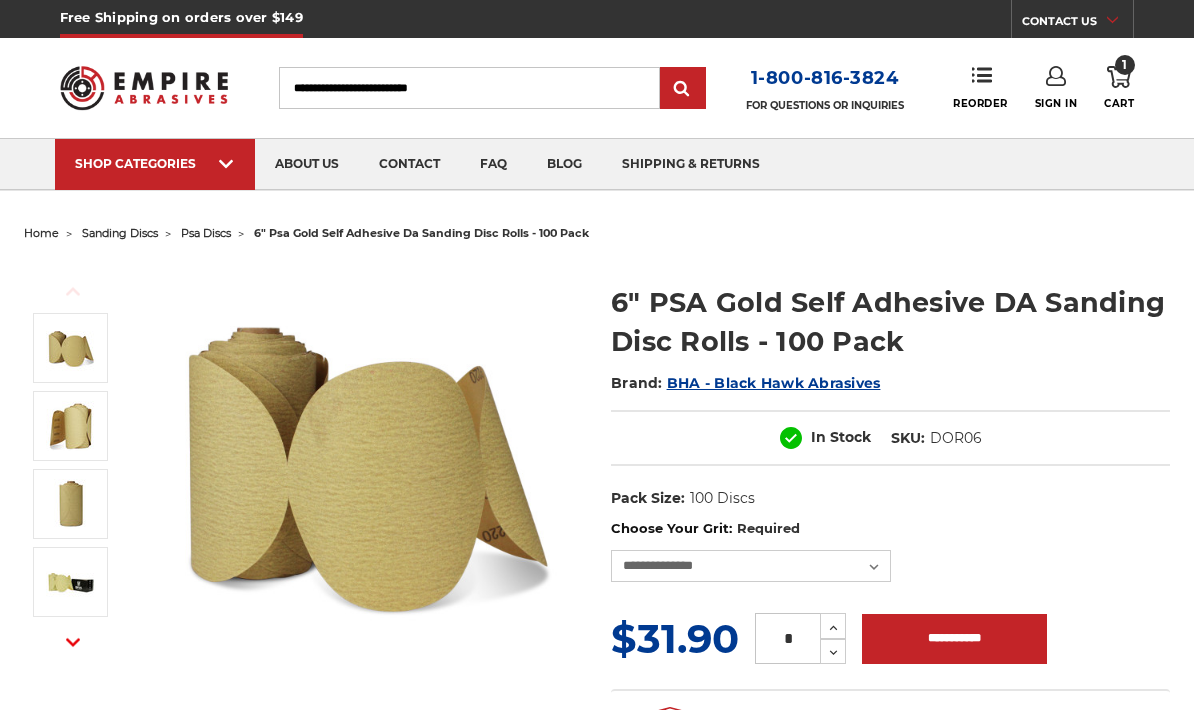 scroll, scrollTop: 0, scrollLeft: 0, axis: both 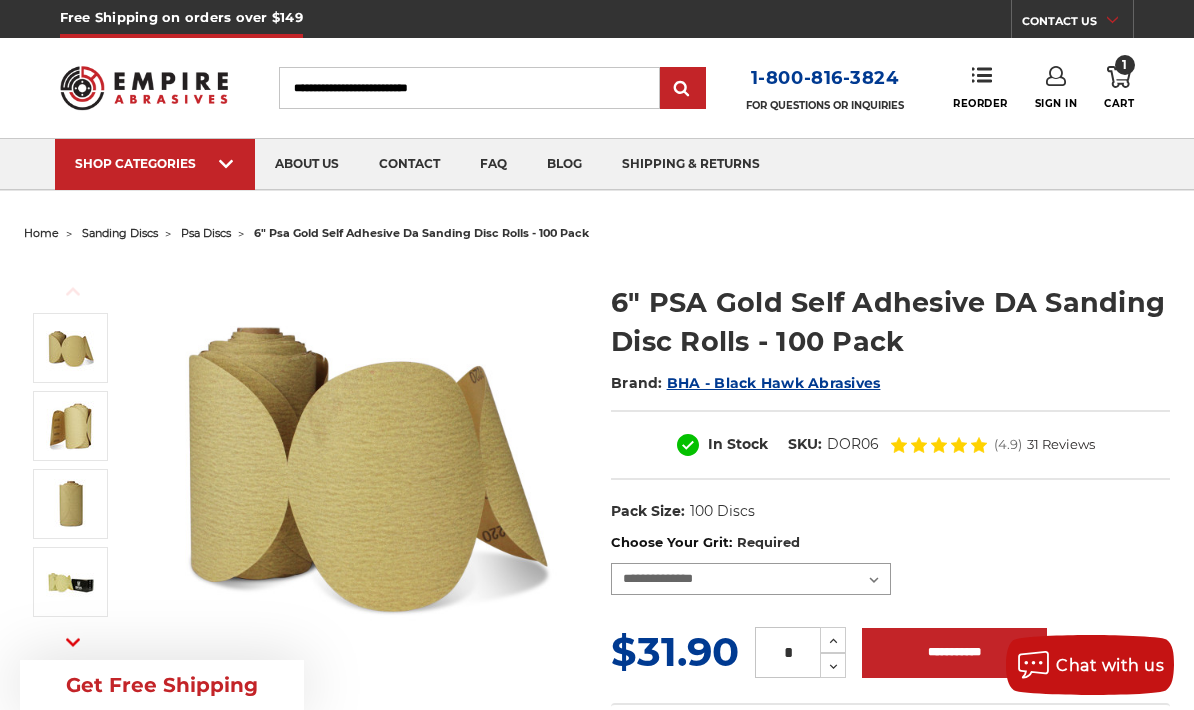 click on "**********" at bounding box center (751, 579) 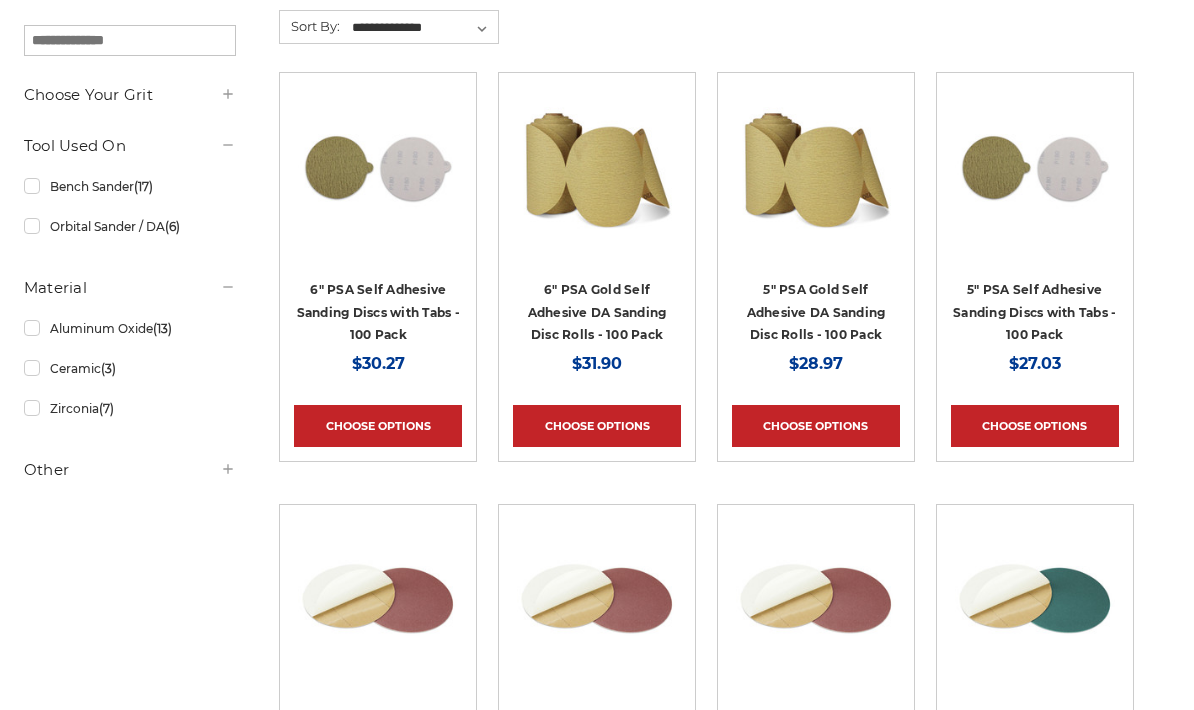 scroll, scrollTop: 372, scrollLeft: 0, axis: vertical 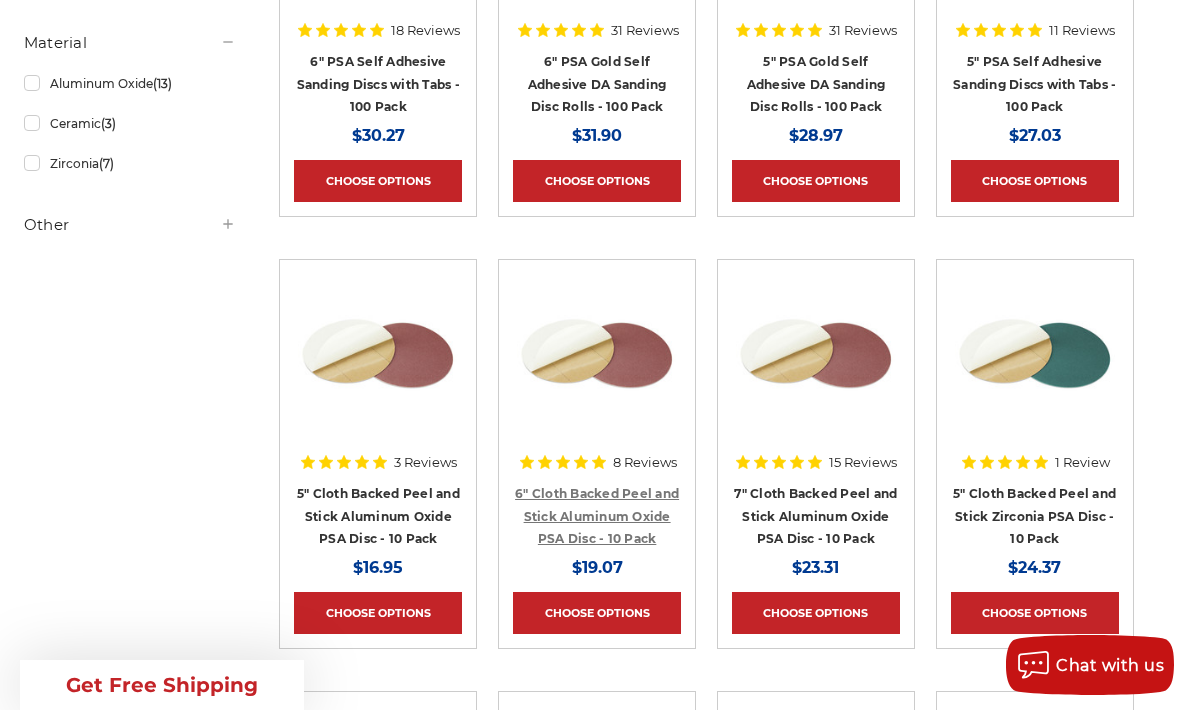 click on "6" Cloth Backed Peel and Stick Aluminum Oxide PSA Disc - 10 Pack" at bounding box center (597, 516) 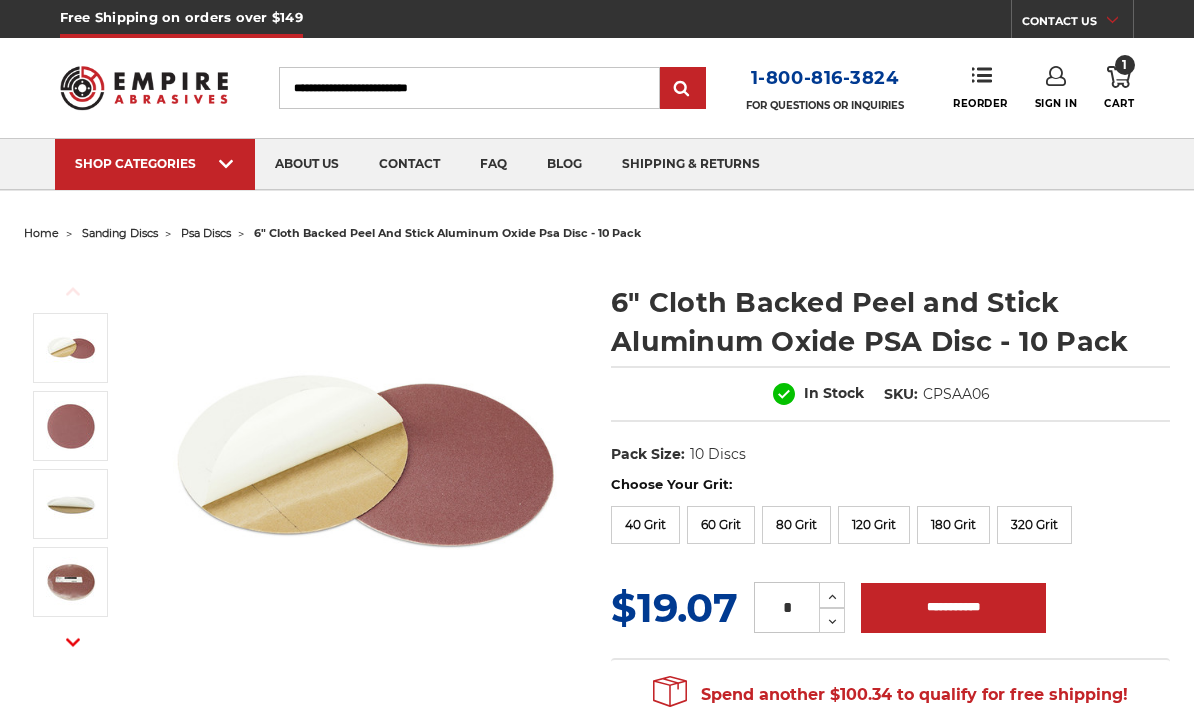 scroll, scrollTop: 0, scrollLeft: 0, axis: both 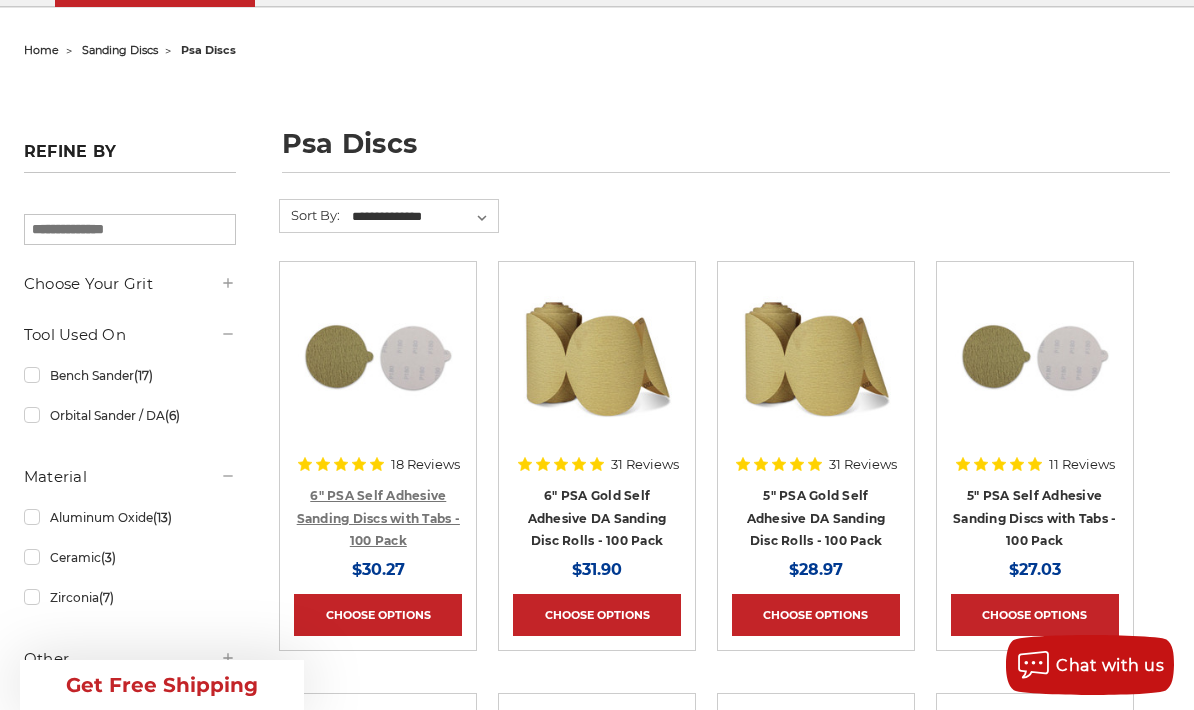 click on "6" PSA Self Adhesive Sanding Discs with Tabs - 100 Pack" at bounding box center [378, 518] 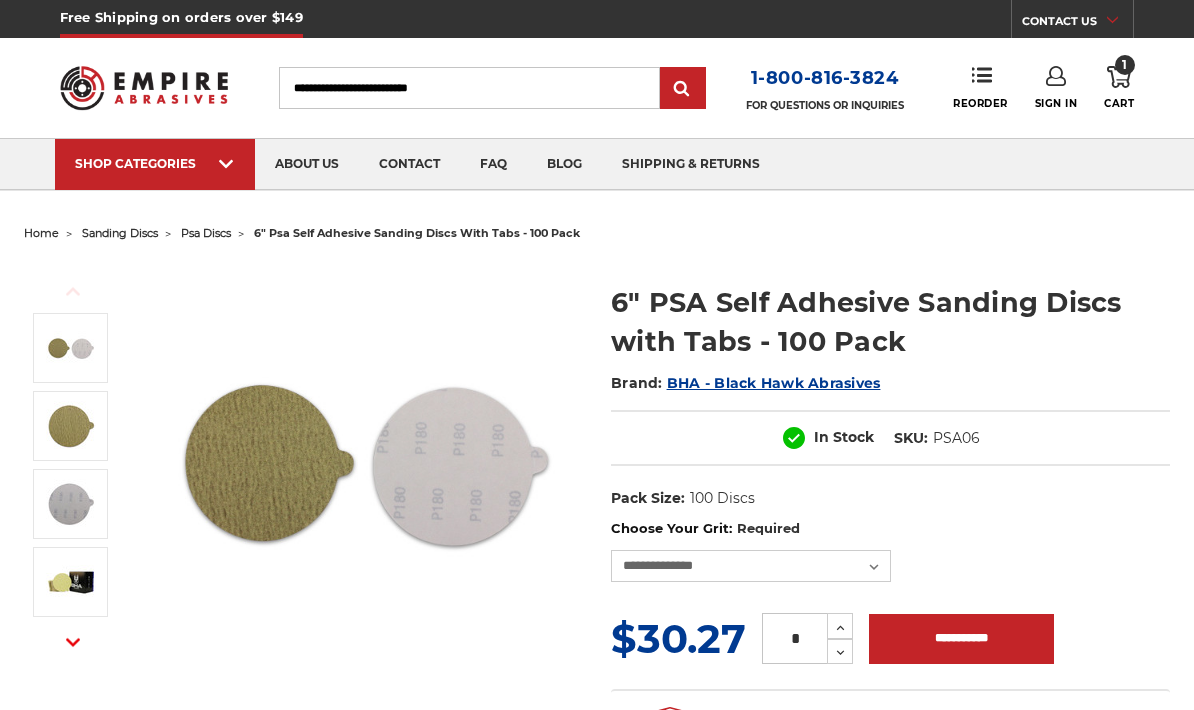 scroll, scrollTop: 0, scrollLeft: 0, axis: both 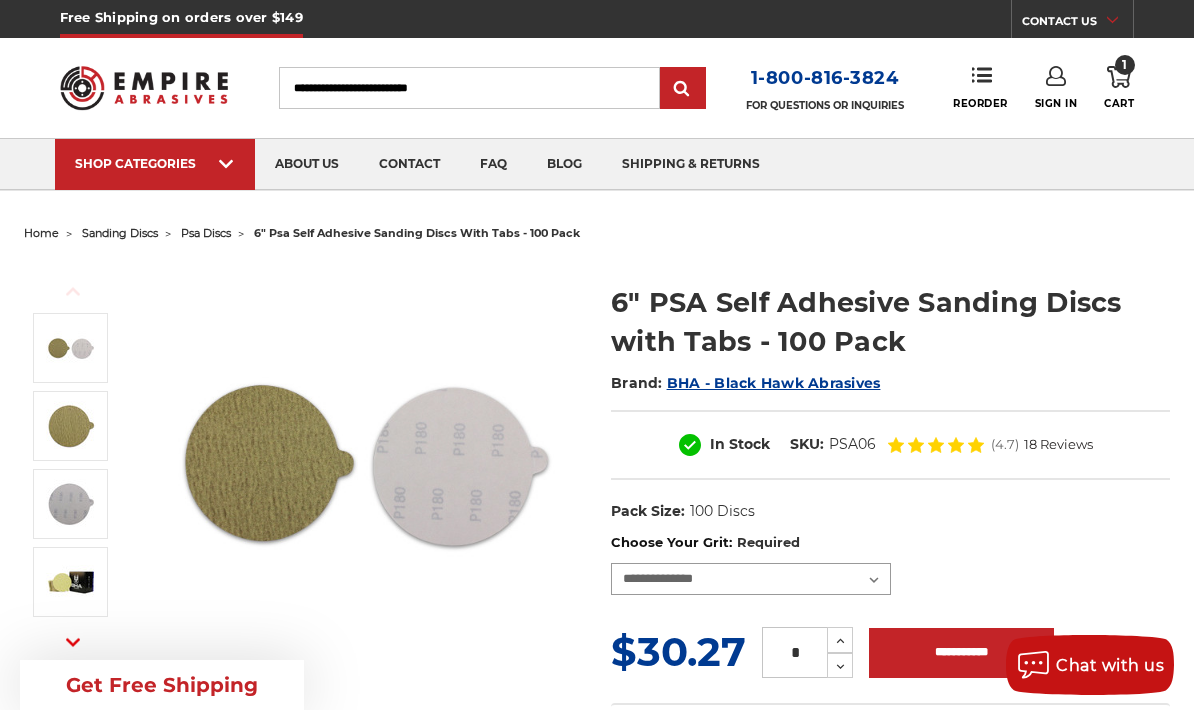 click on "**********" at bounding box center (751, 579) 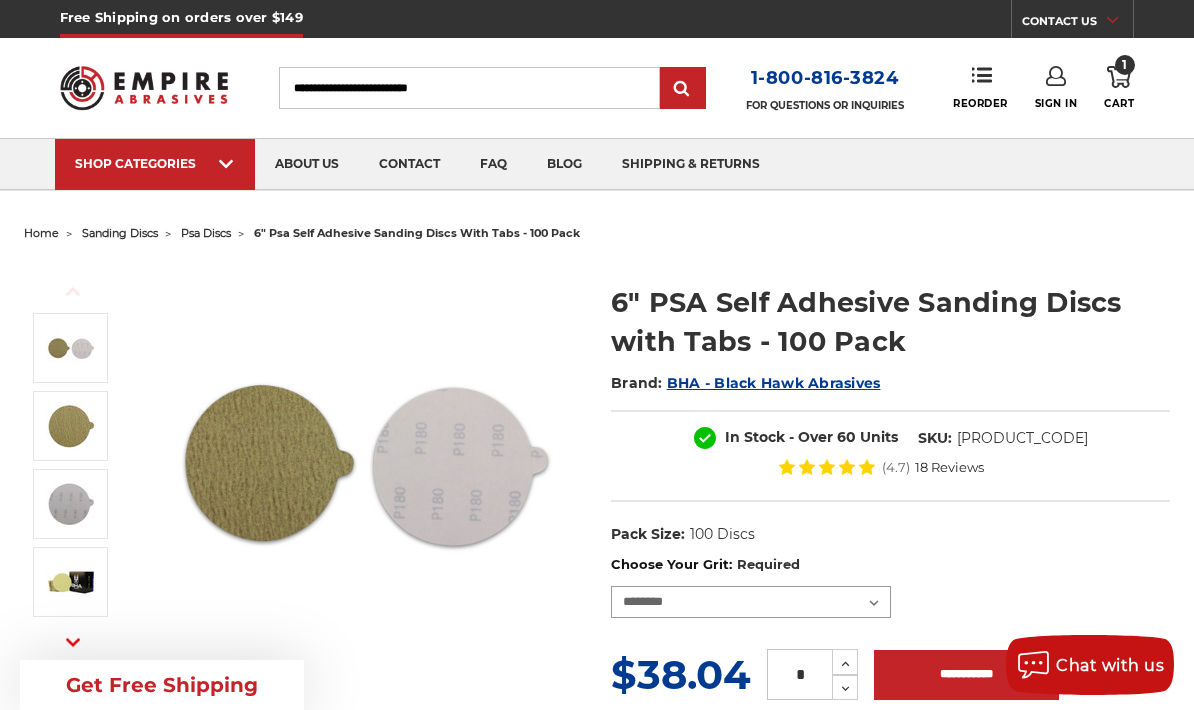 click on "**********" at bounding box center (751, 602) 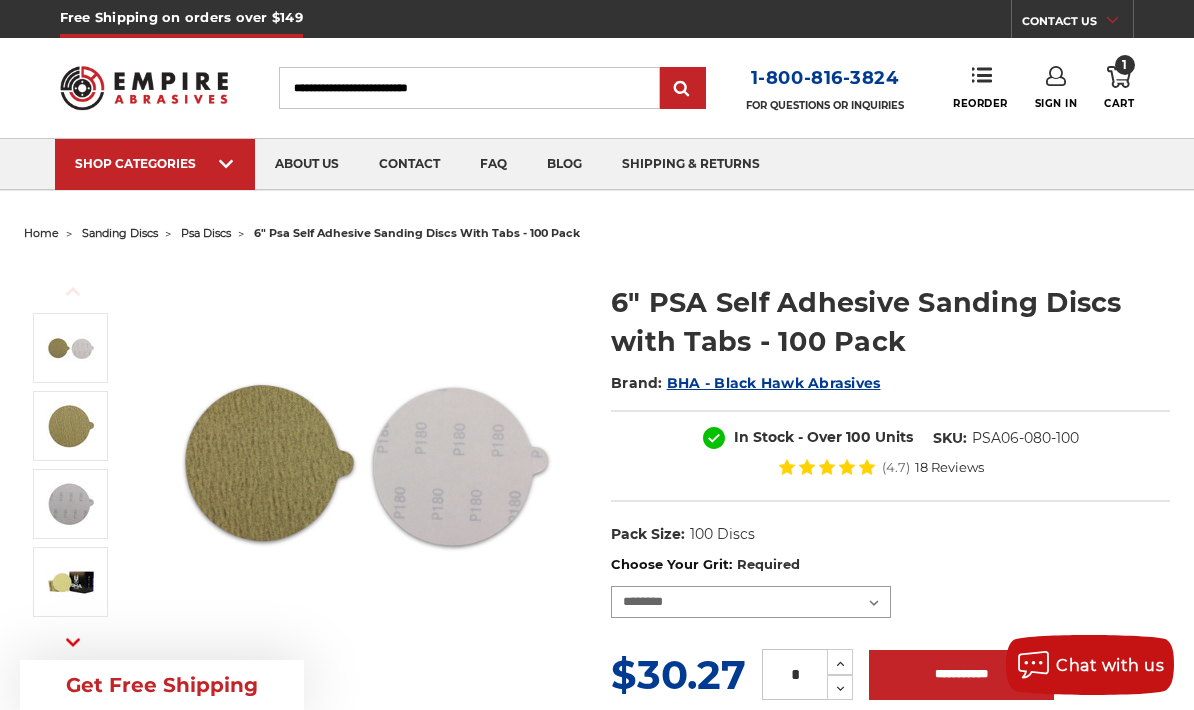 click on "**********" at bounding box center (751, 602) 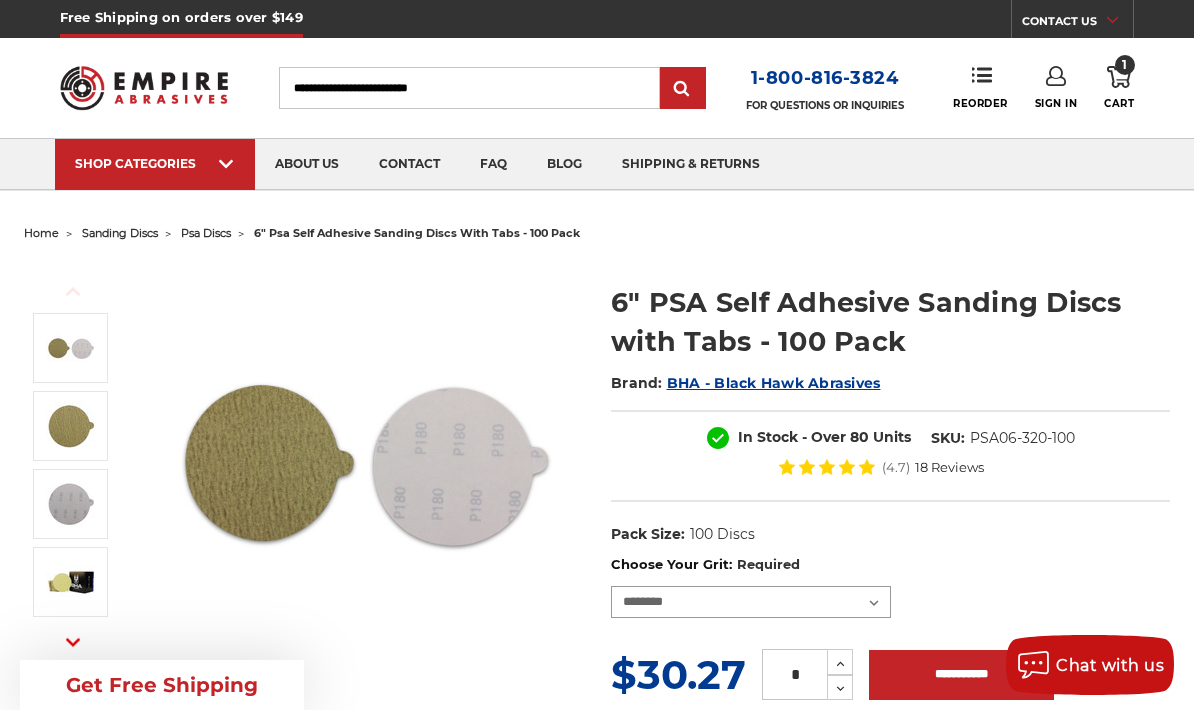 click on "**********" at bounding box center [751, 602] 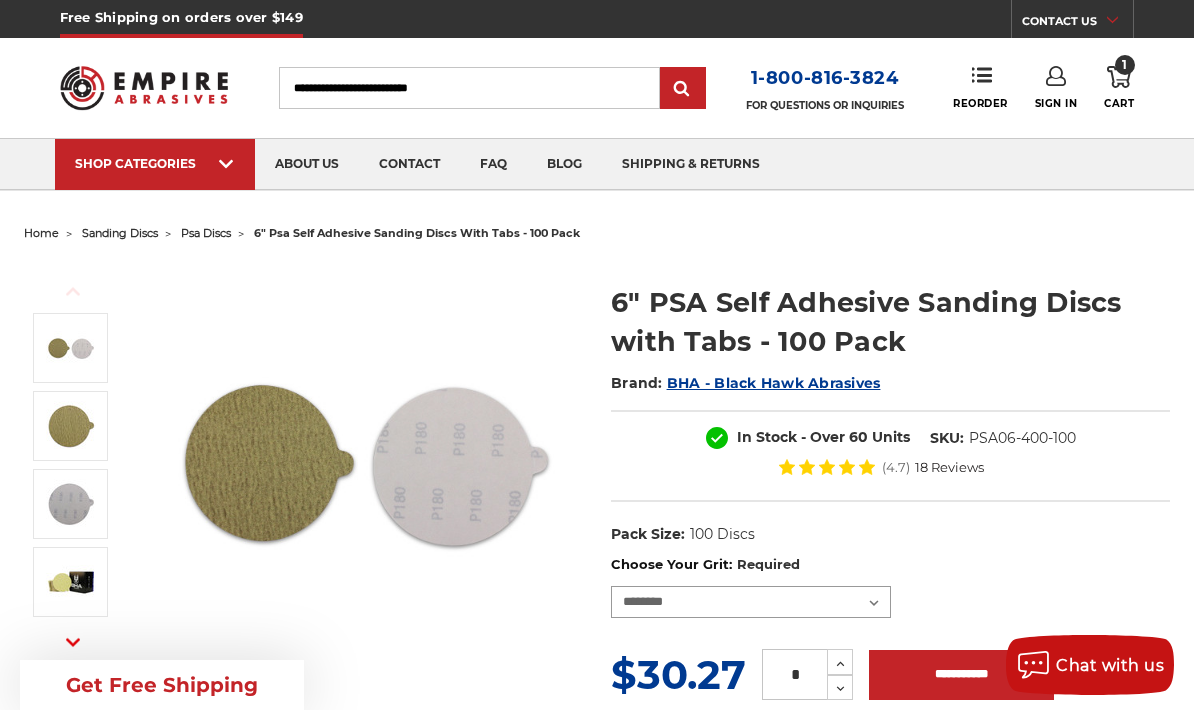 click on "**********" at bounding box center [751, 602] 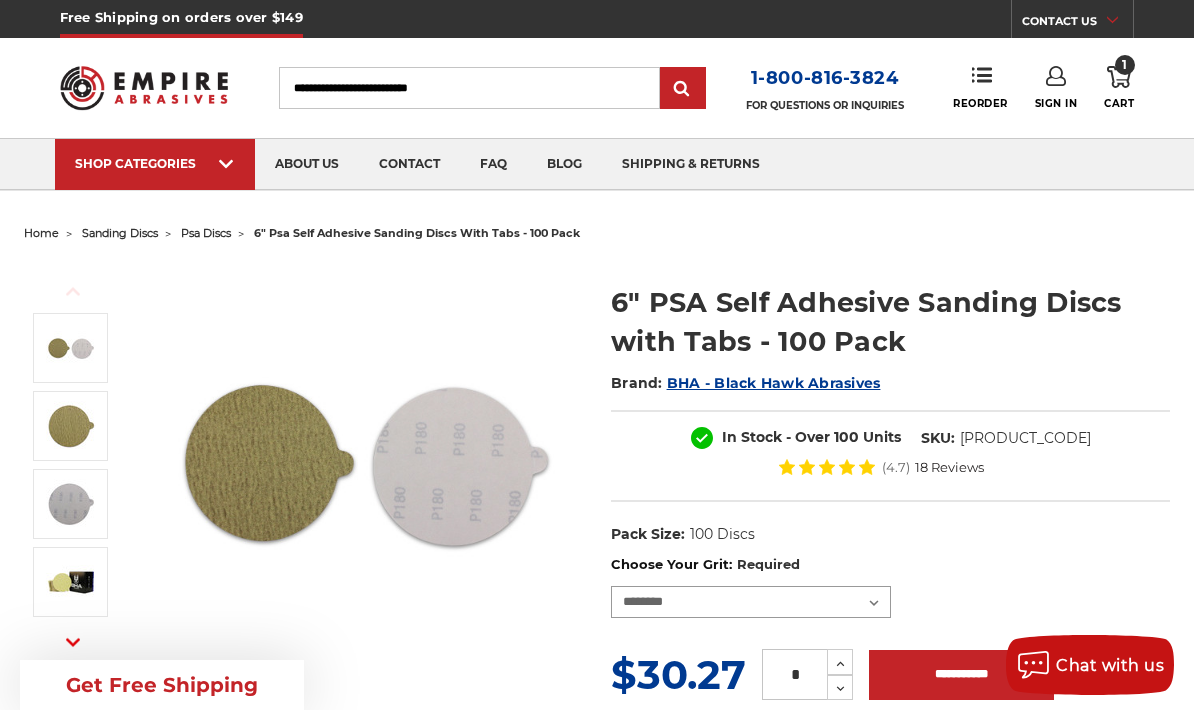 click on "**********" at bounding box center (751, 602) 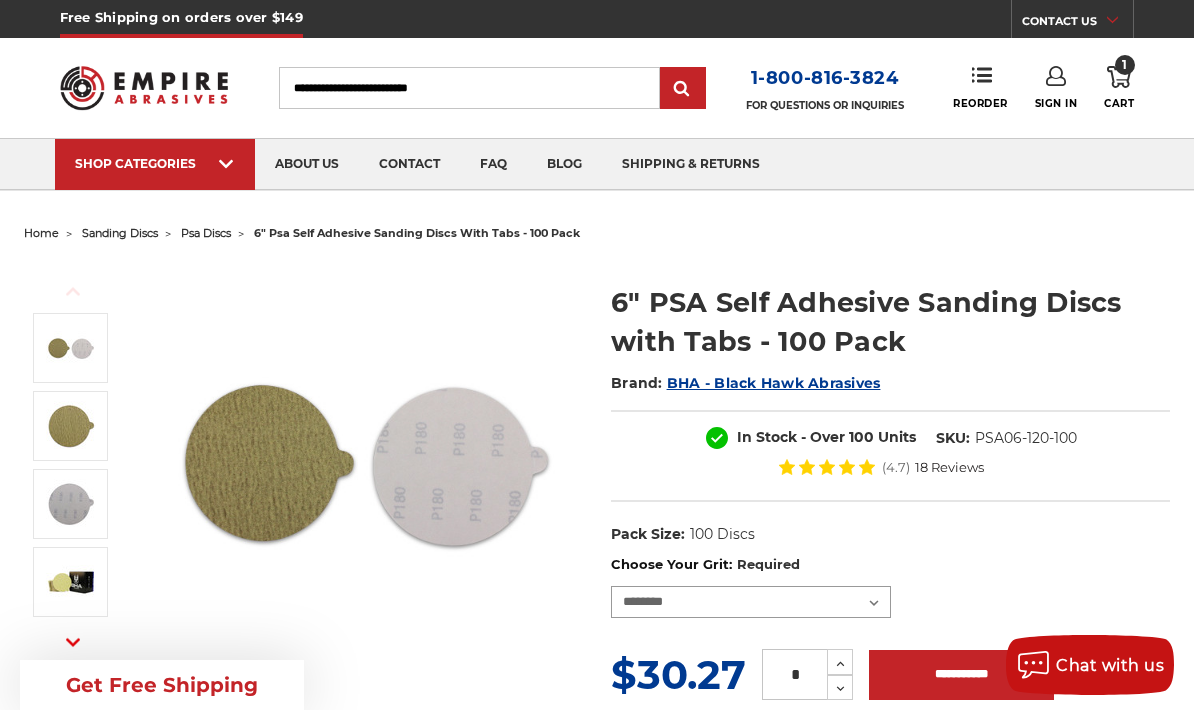 click on "**********" at bounding box center [751, 602] 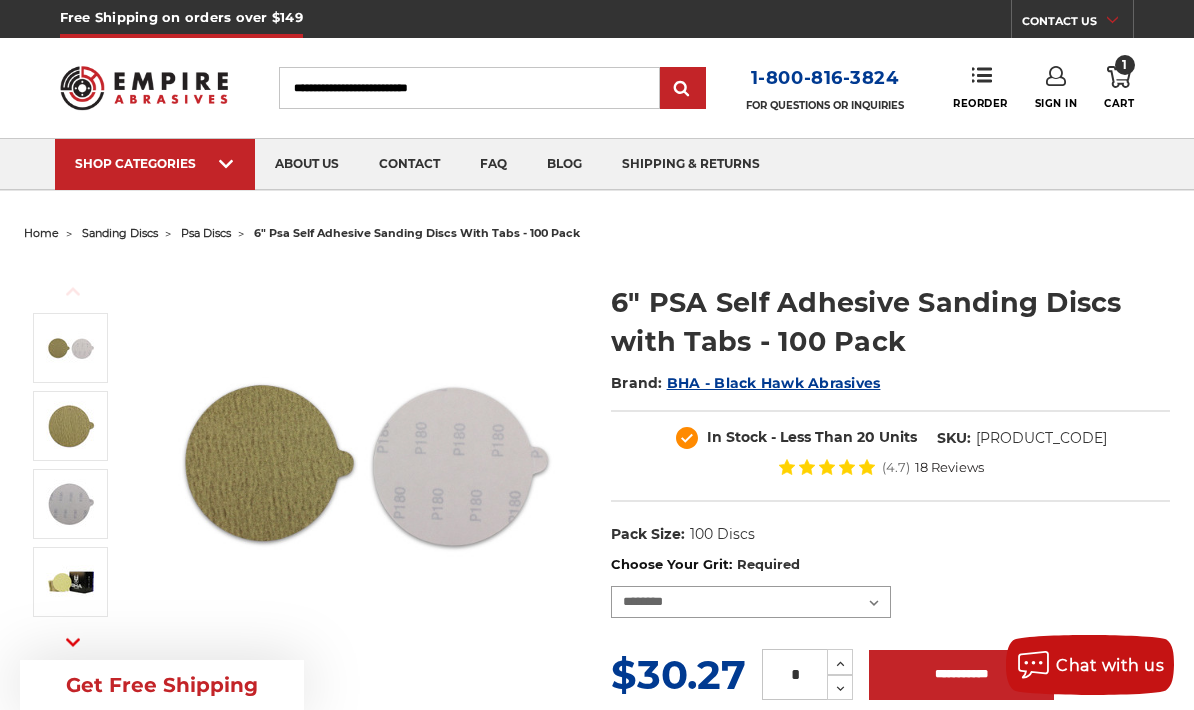 click on "**********" at bounding box center [751, 602] 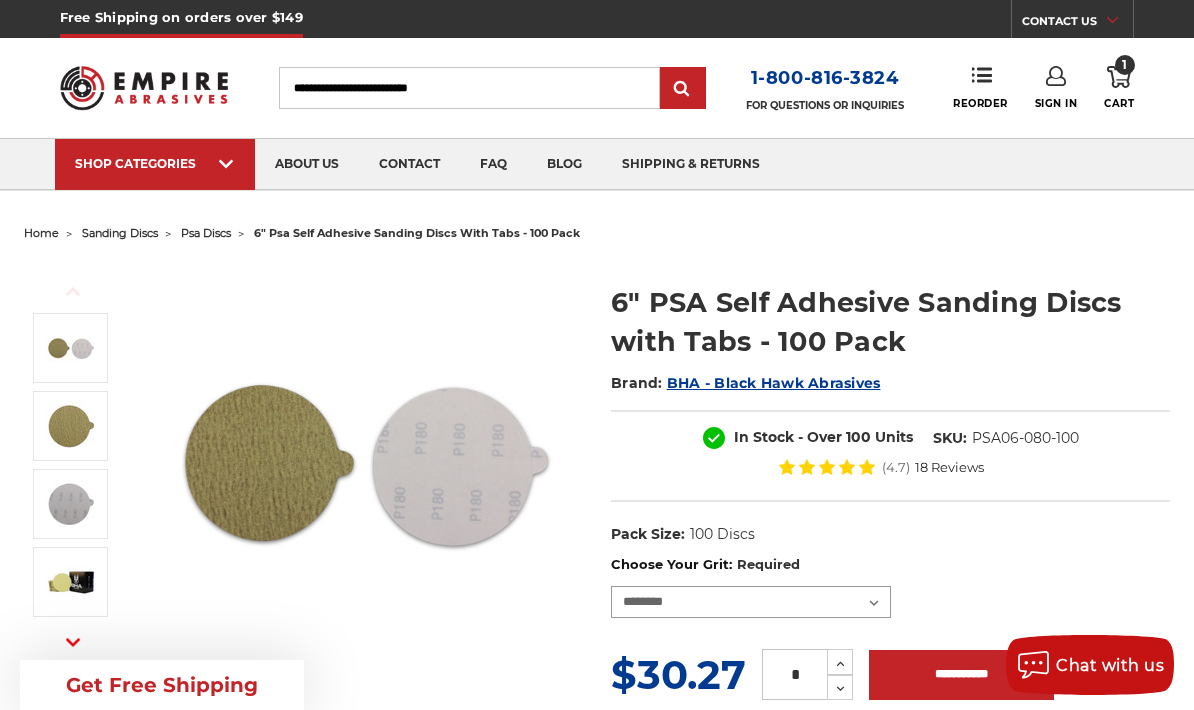 click on "**********" at bounding box center (751, 602) 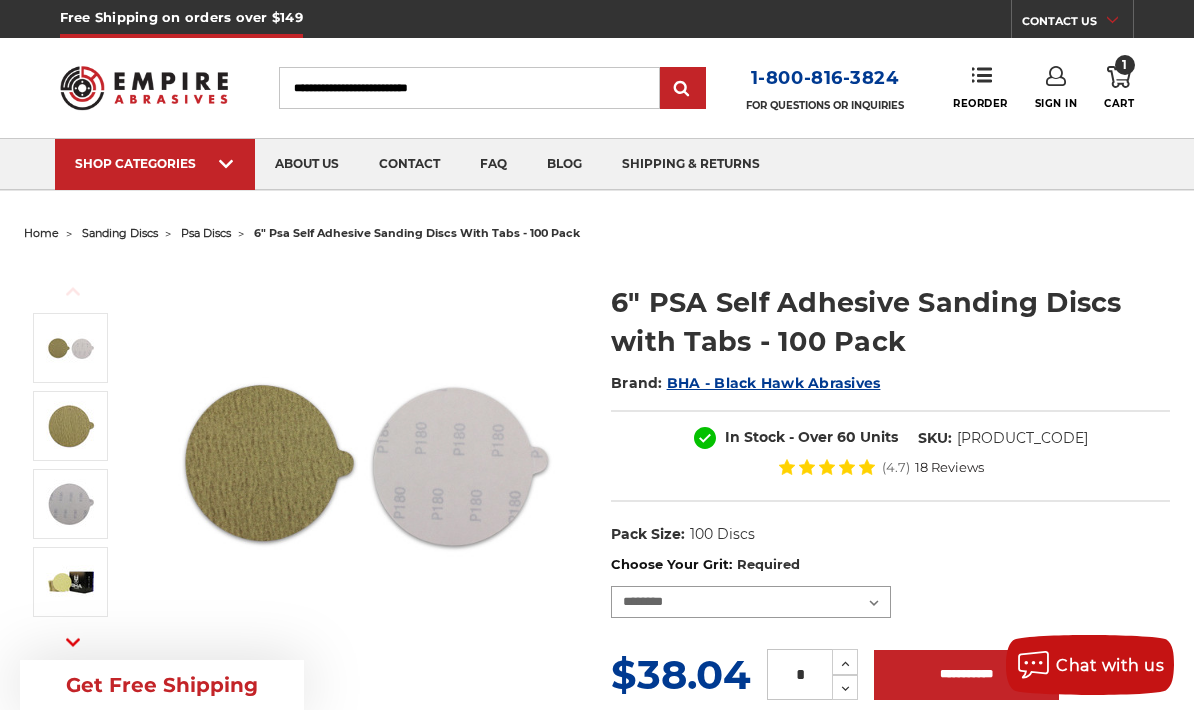 click on "**********" at bounding box center (751, 602) 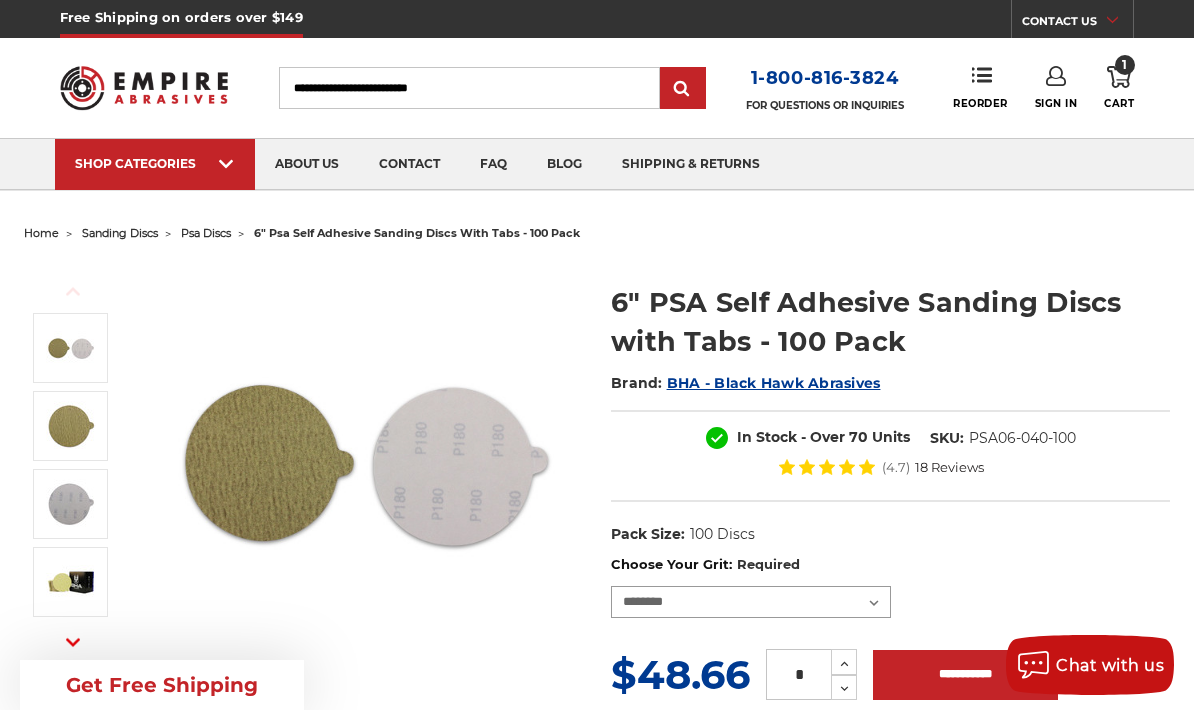 click on "**********" at bounding box center (751, 602) 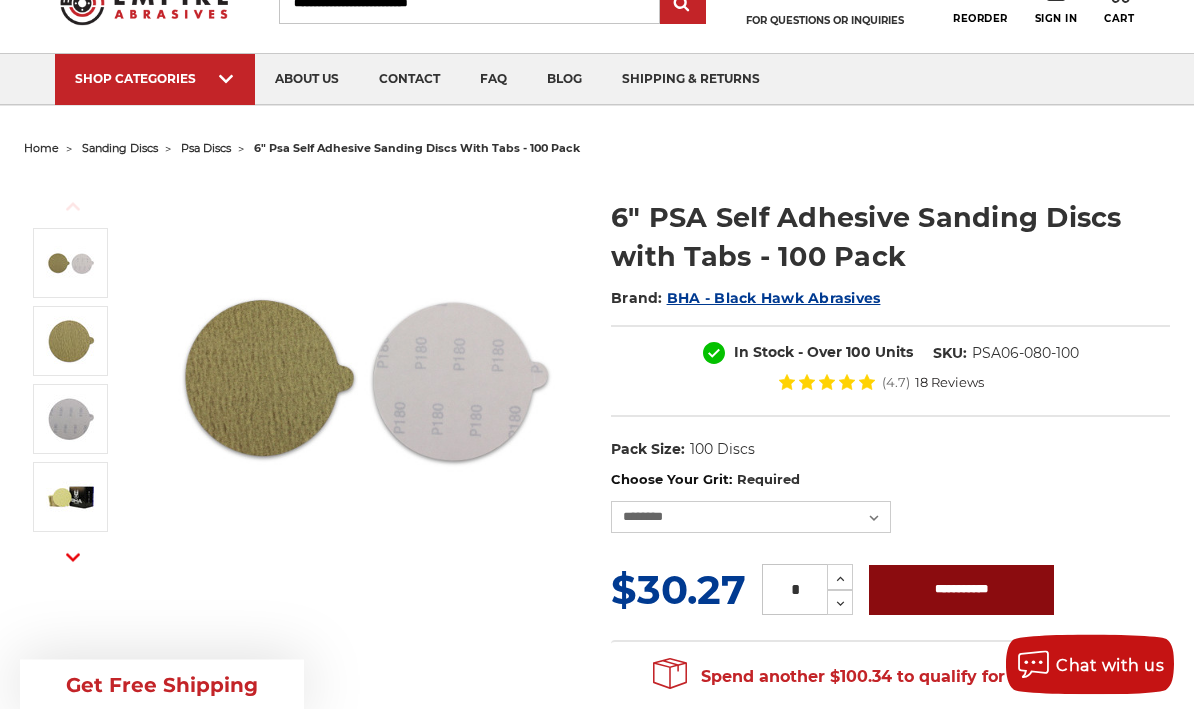 click on "**********" at bounding box center (961, 591) 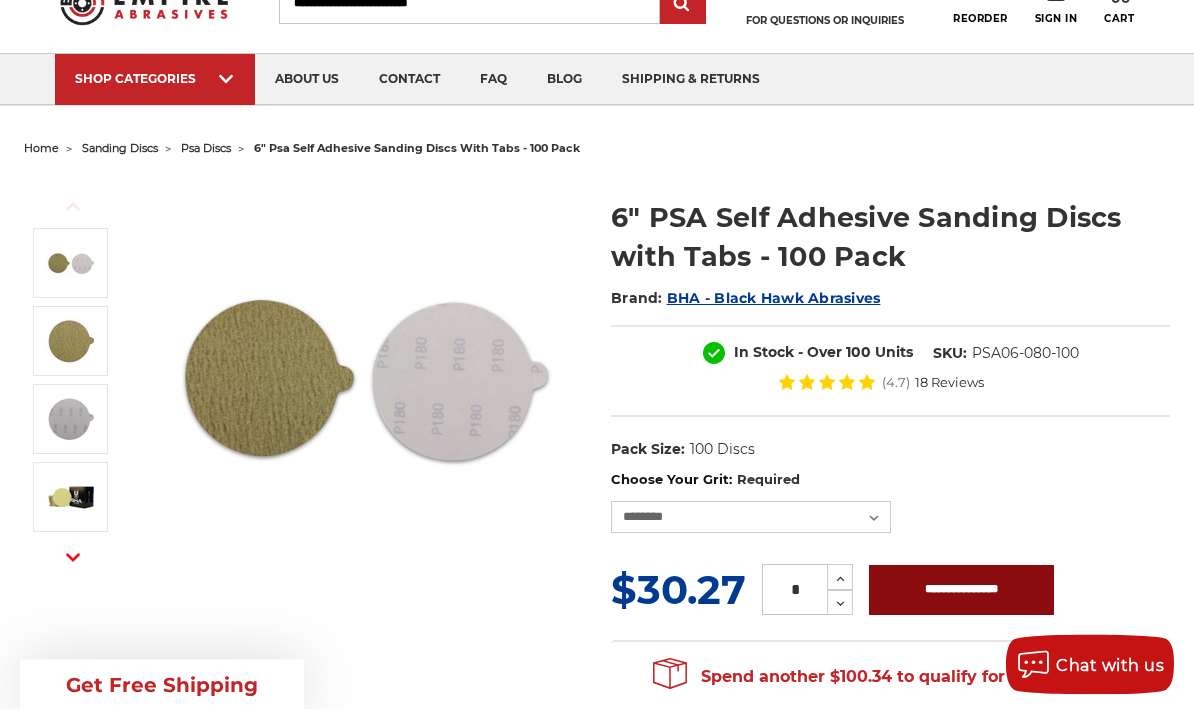 scroll, scrollTop: 85, scrollLeft: 0, axis: vertical 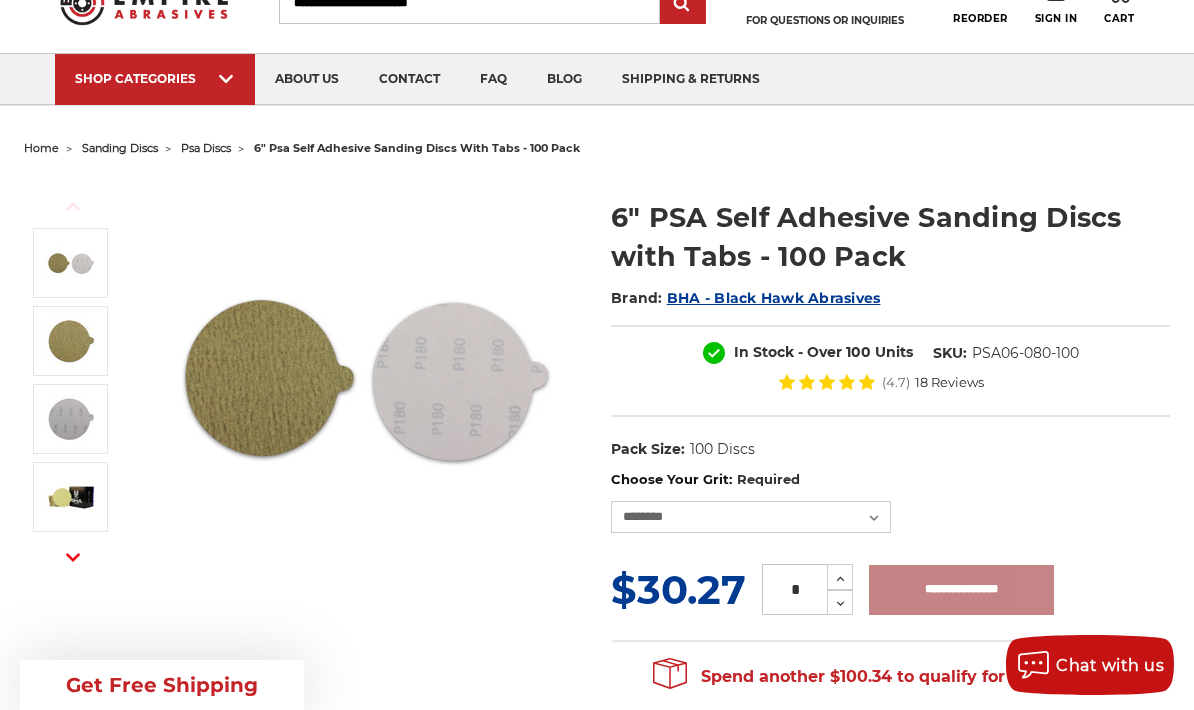 type on "**********" 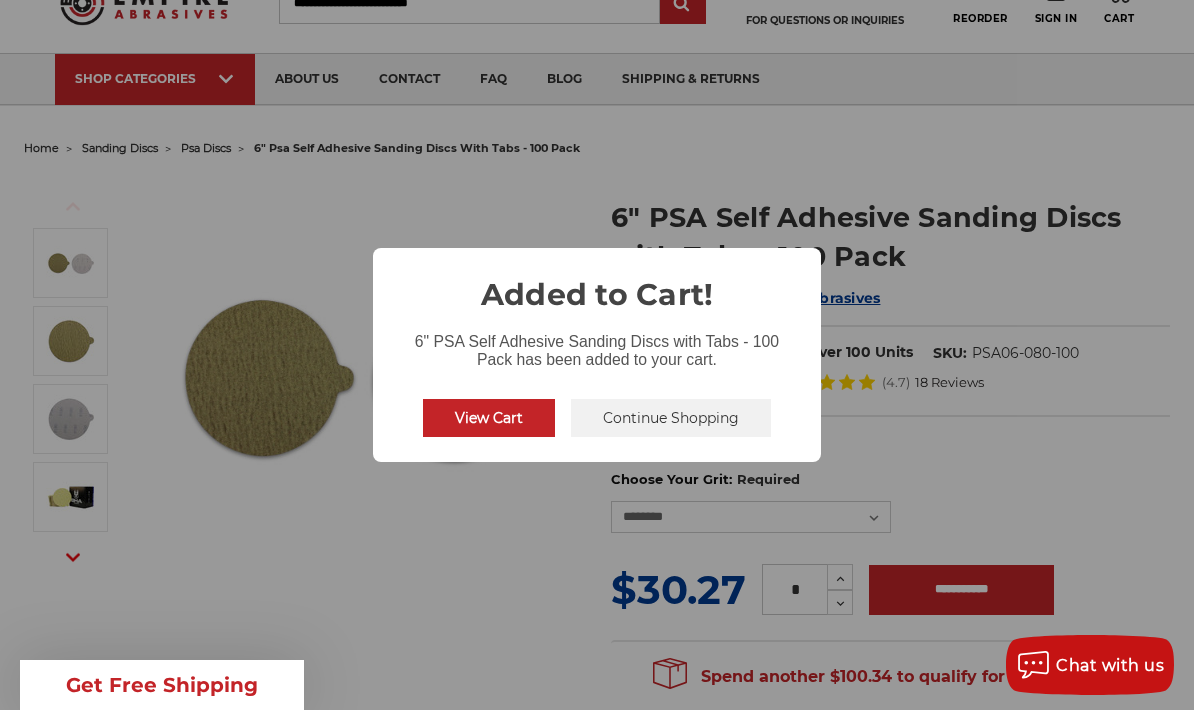 click on "Continue Shopping" at bounding box center (671, 418) 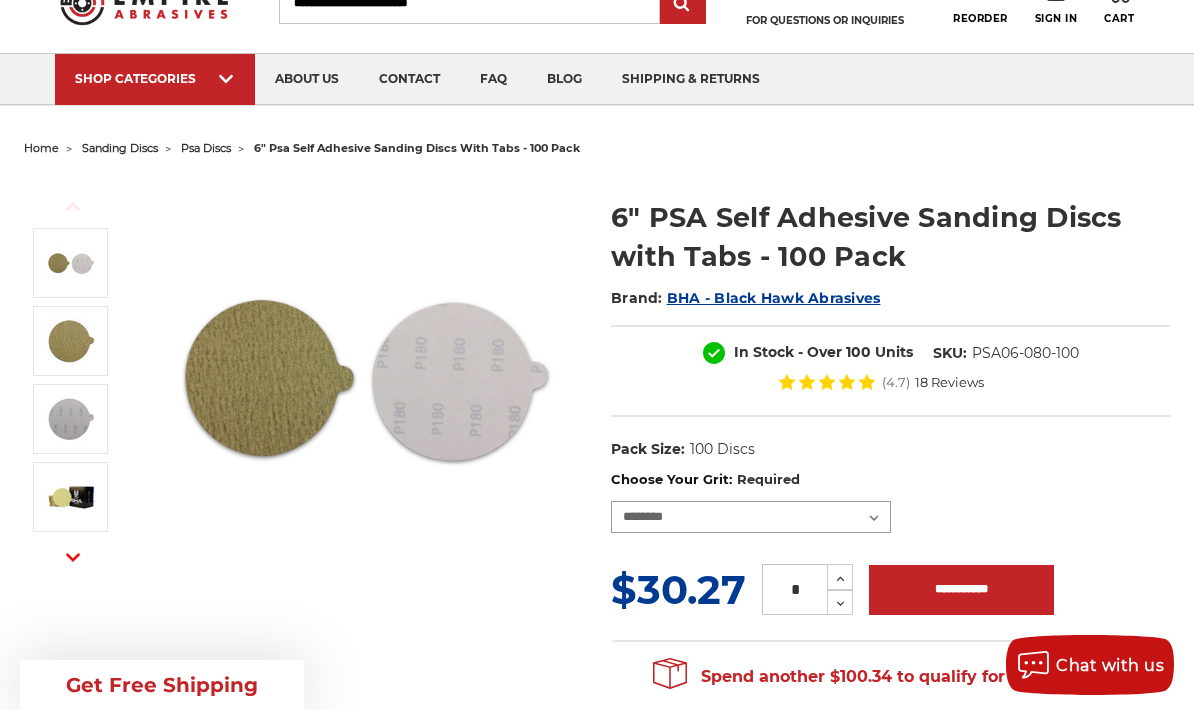 click on "**********" at bounding box center [751, 517] 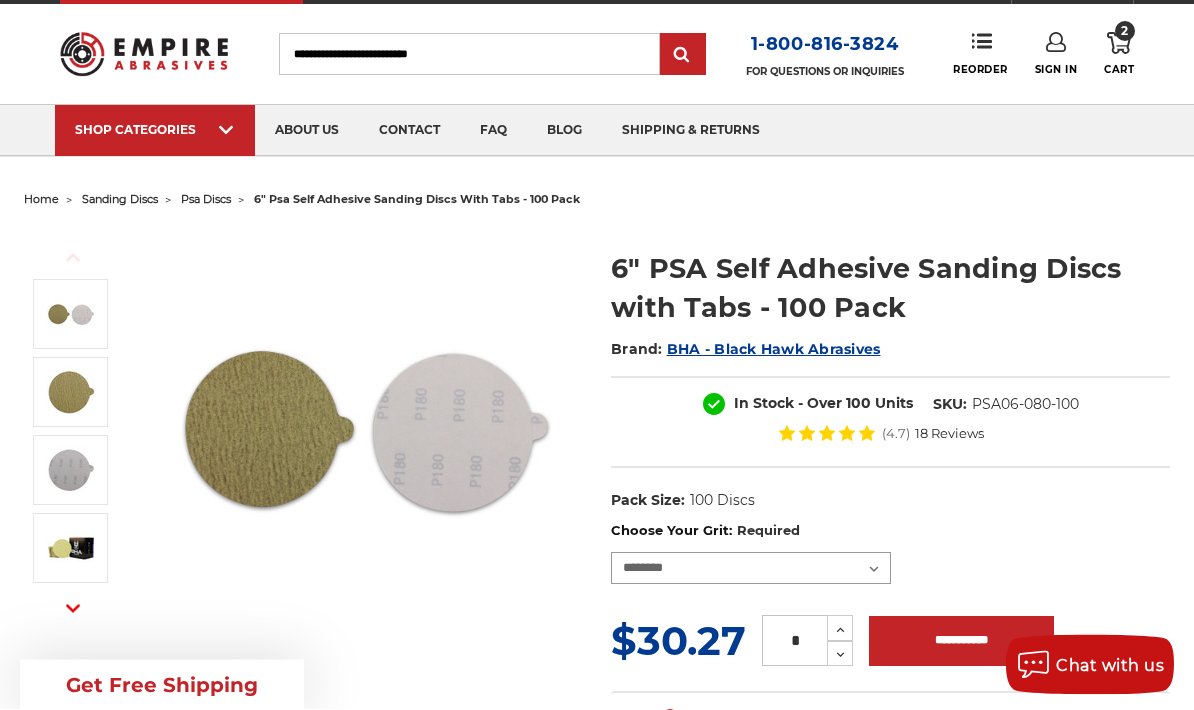 scroll, scrollTop: 0, scrollLeft: 0, axis: both 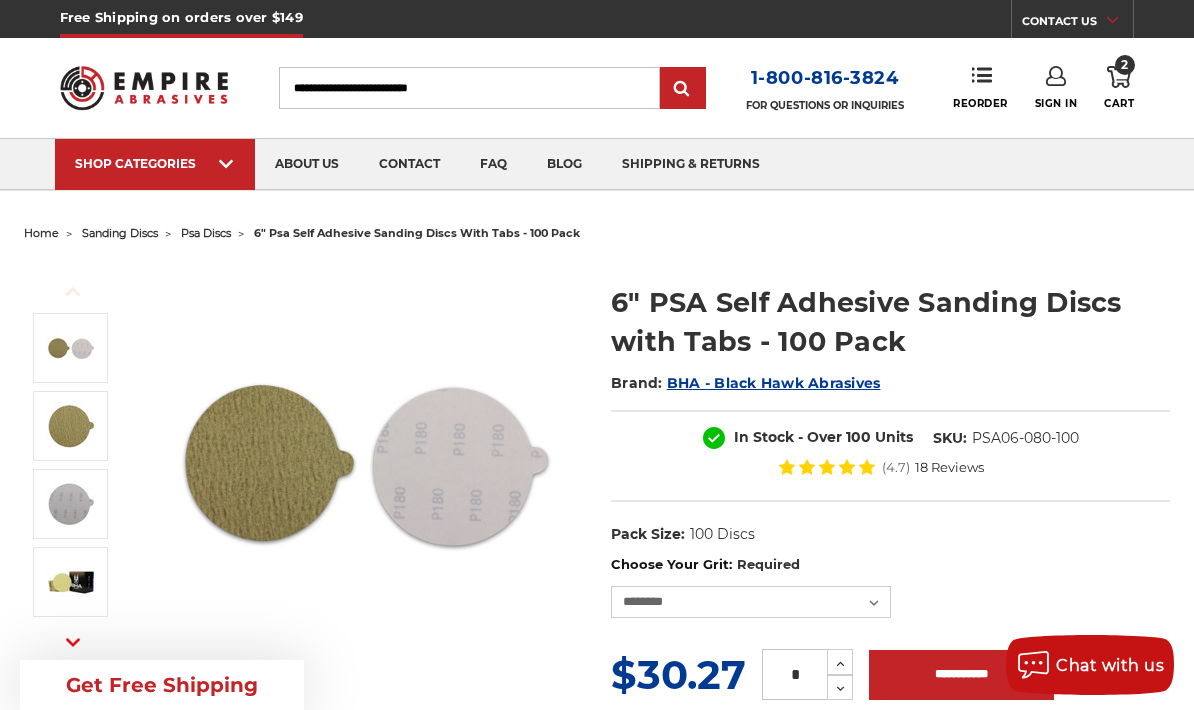 click 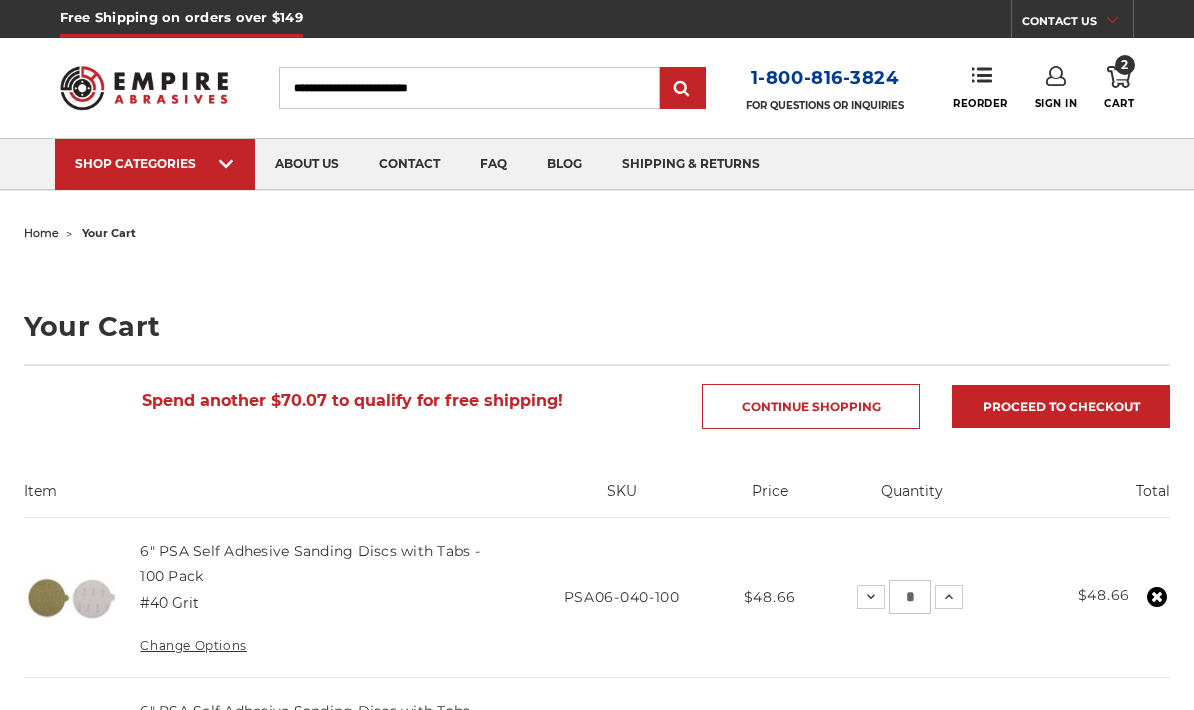 scroll, scrollTop: 0, scrollLeft: 0, axis: both 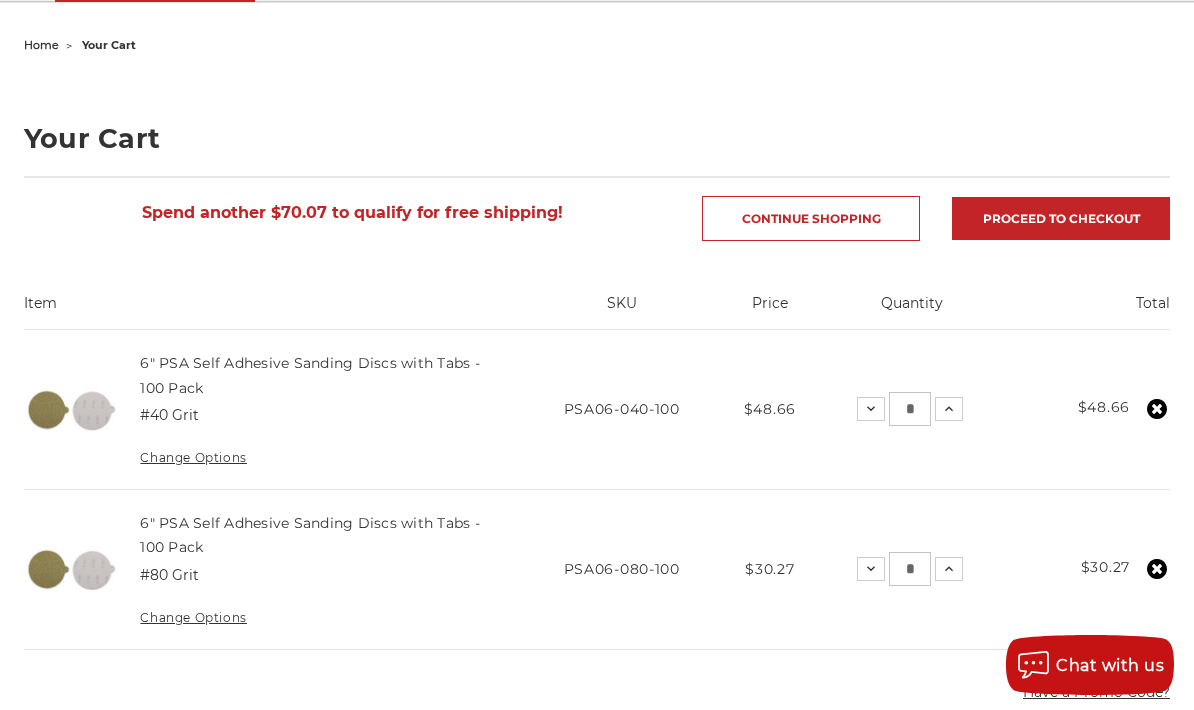 click at bounding box center [1157, 569] 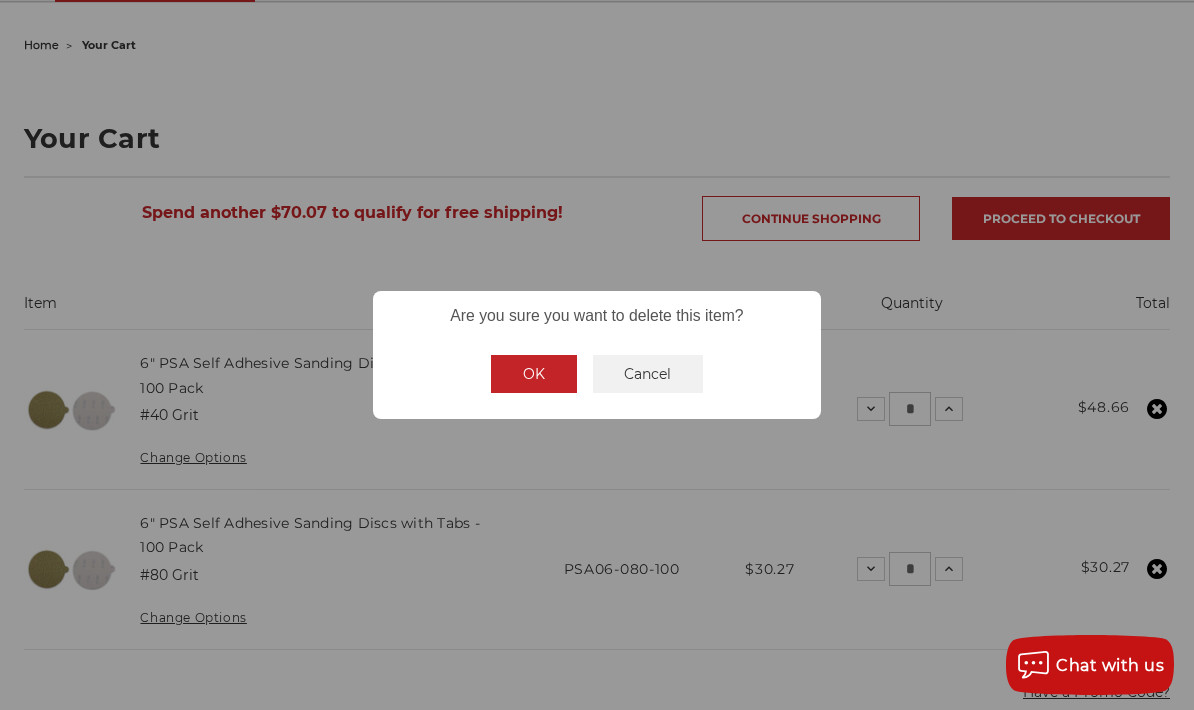 click on "OK" at bounding box center (534, 374) 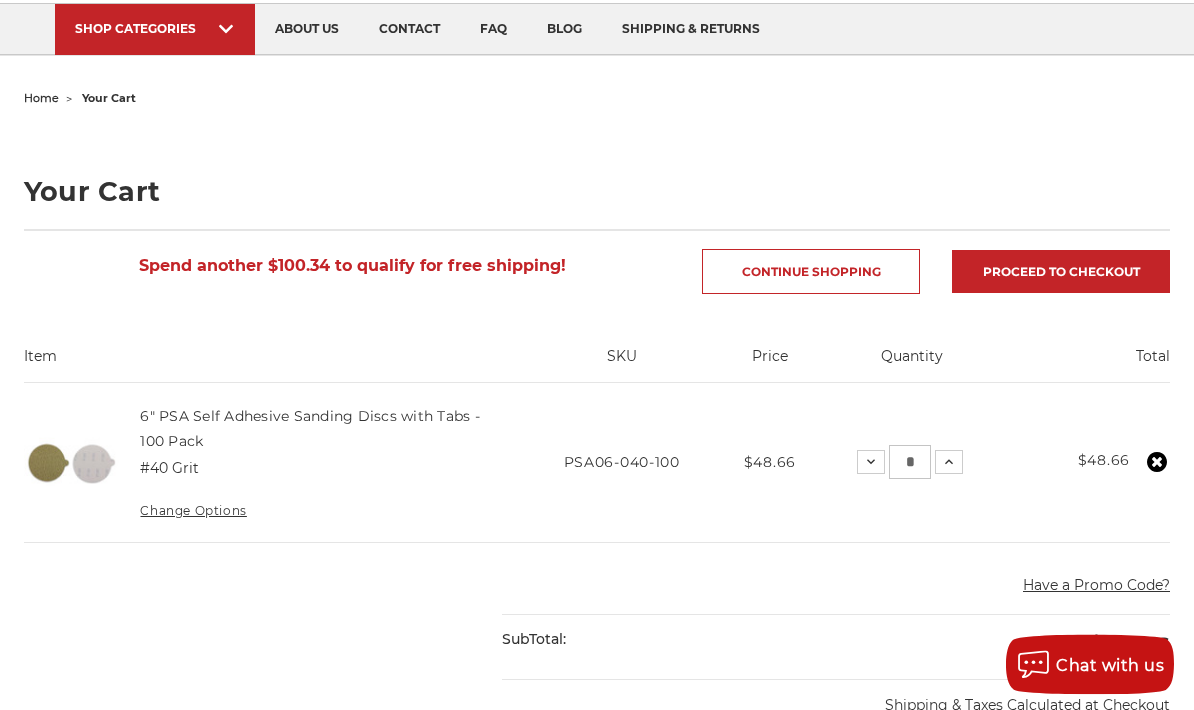 scroll, scrollTop: 0, scrollLeft: 0, axis: both 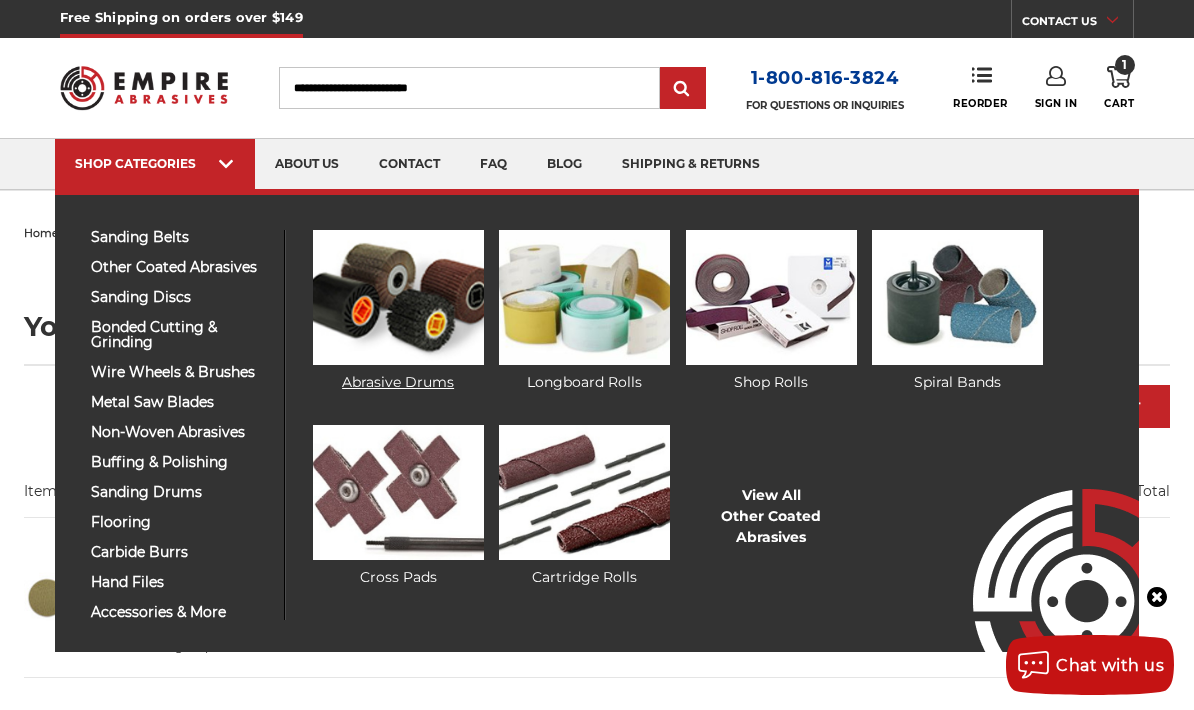 click at bounding box center (398, 297) 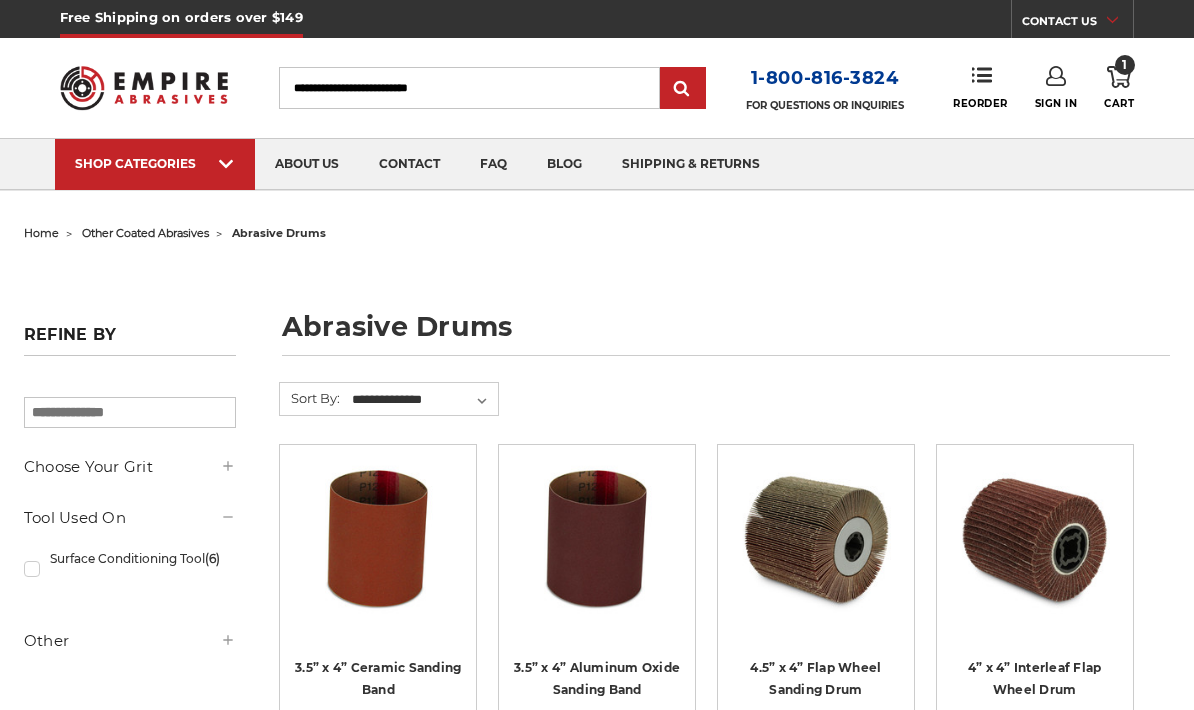 scroll, scrollTop: 0, scrollLeft: 0, axis: both 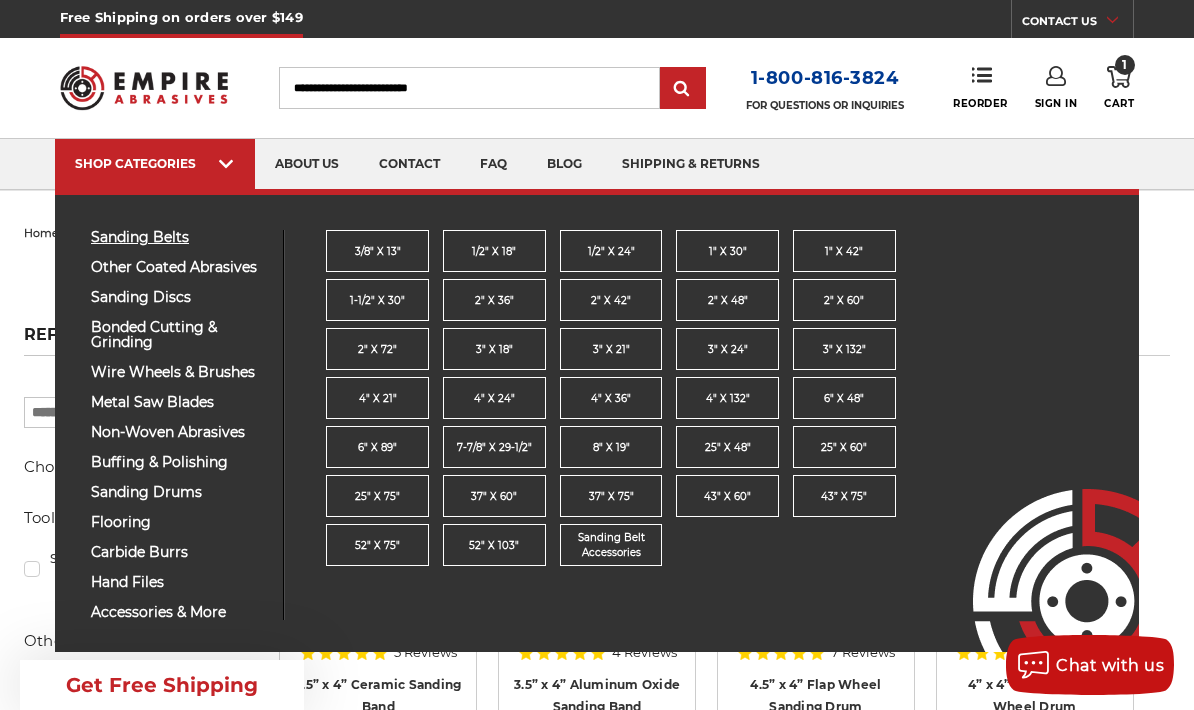 click on "sanding belts" at bounding box center (179, 237) 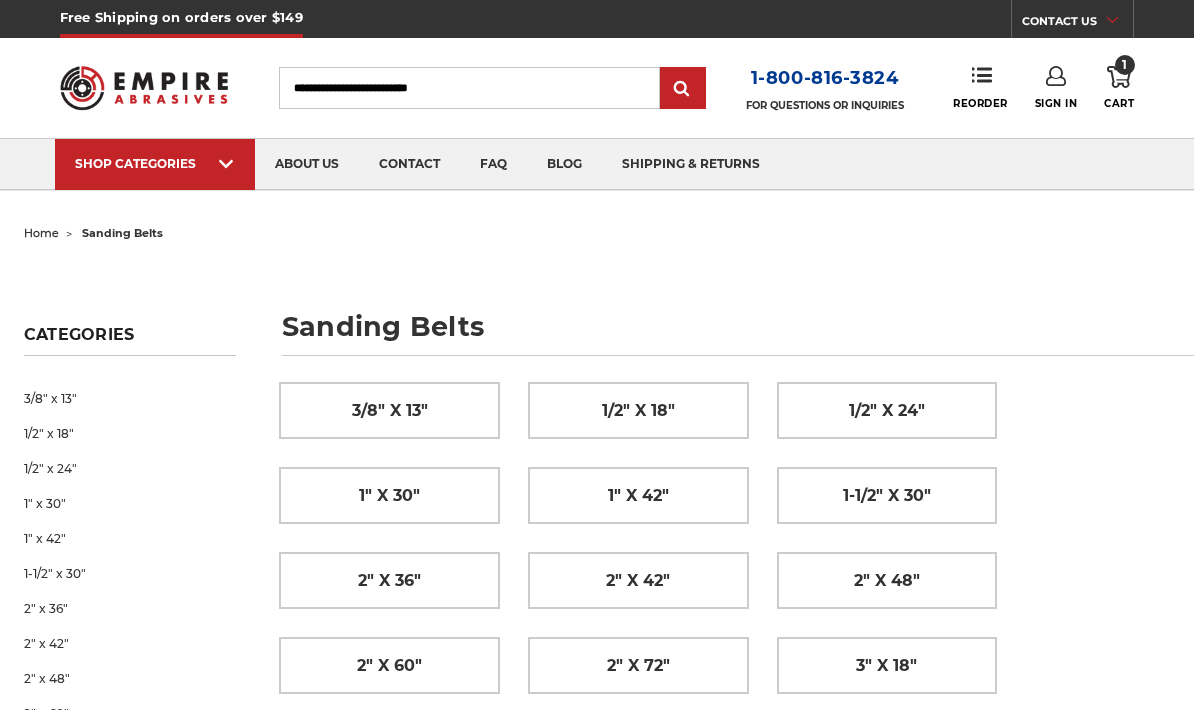 scroll, scrollTop: 0, scrollLeft: 0, axis: both 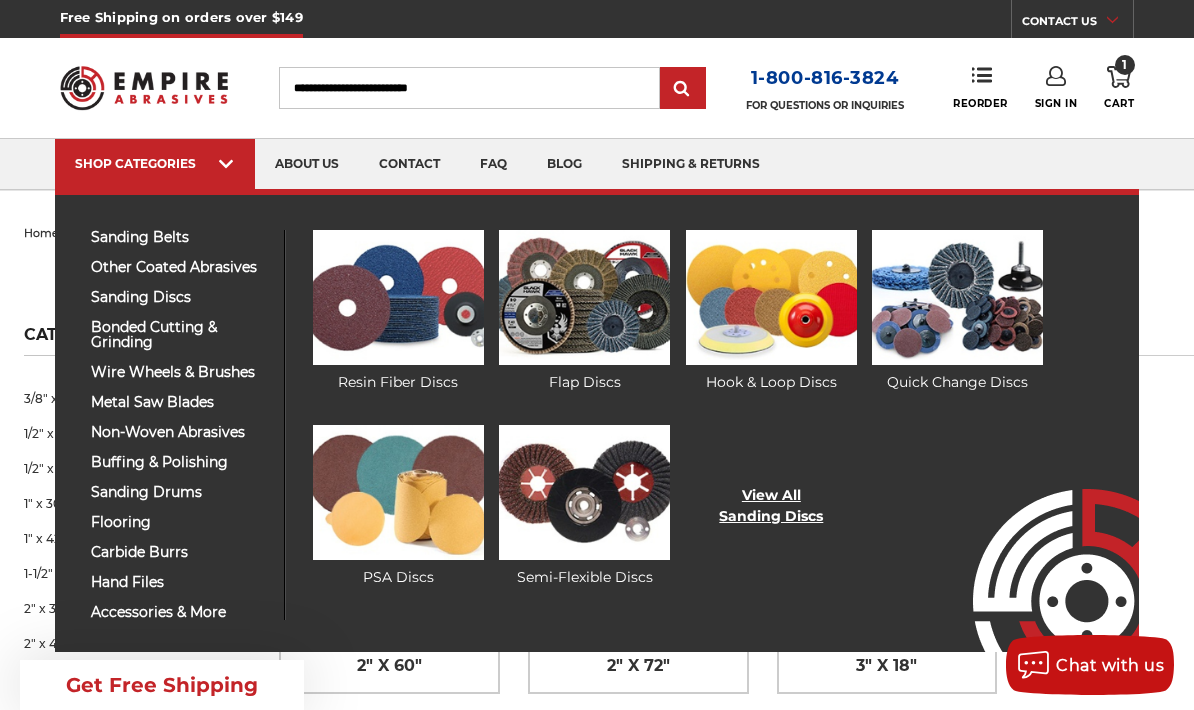 click on "View All   Sanding Discs" at bounding box center [771, 506] 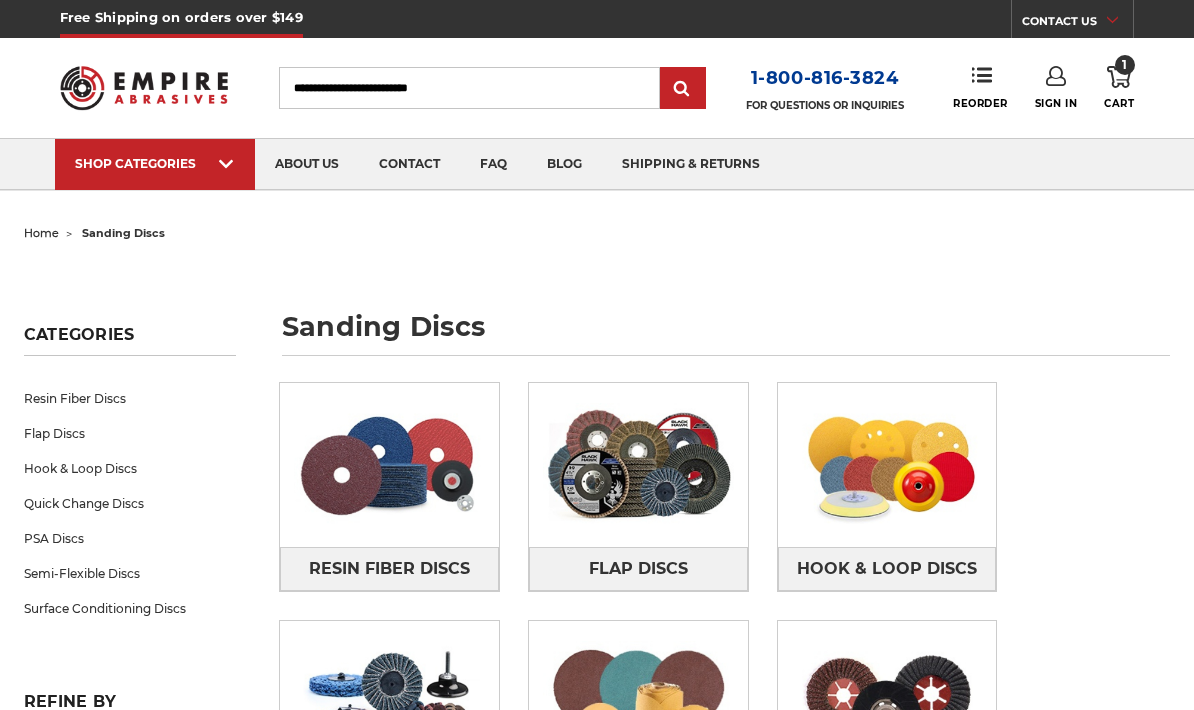 scroll, scrollTop: 0, scrollLeft: 0, axis: both 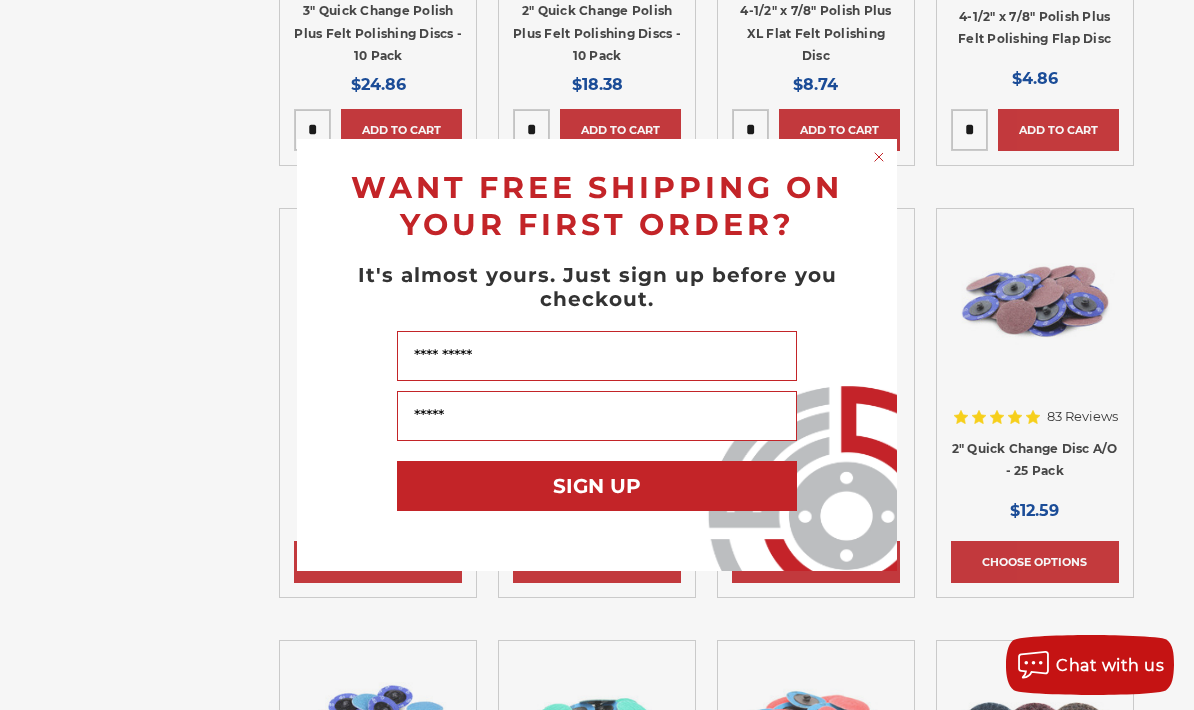 click 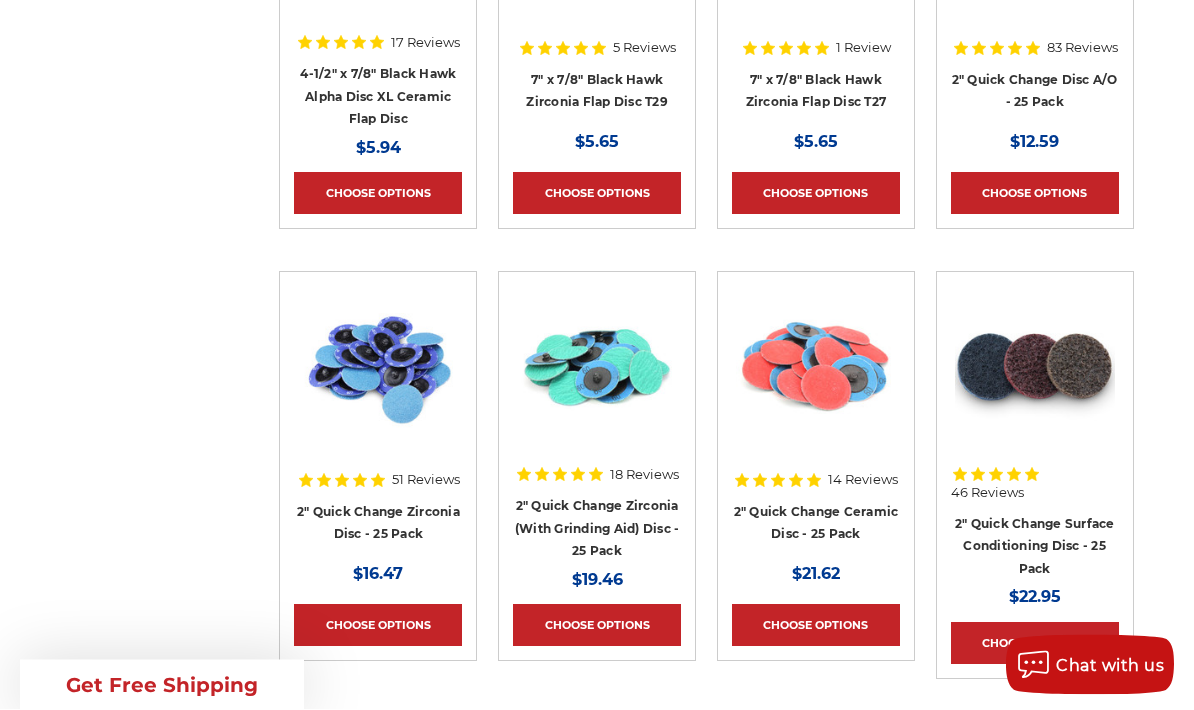 scroll, scrollTop: 6522, scrollLeft: 0, axis: vertical 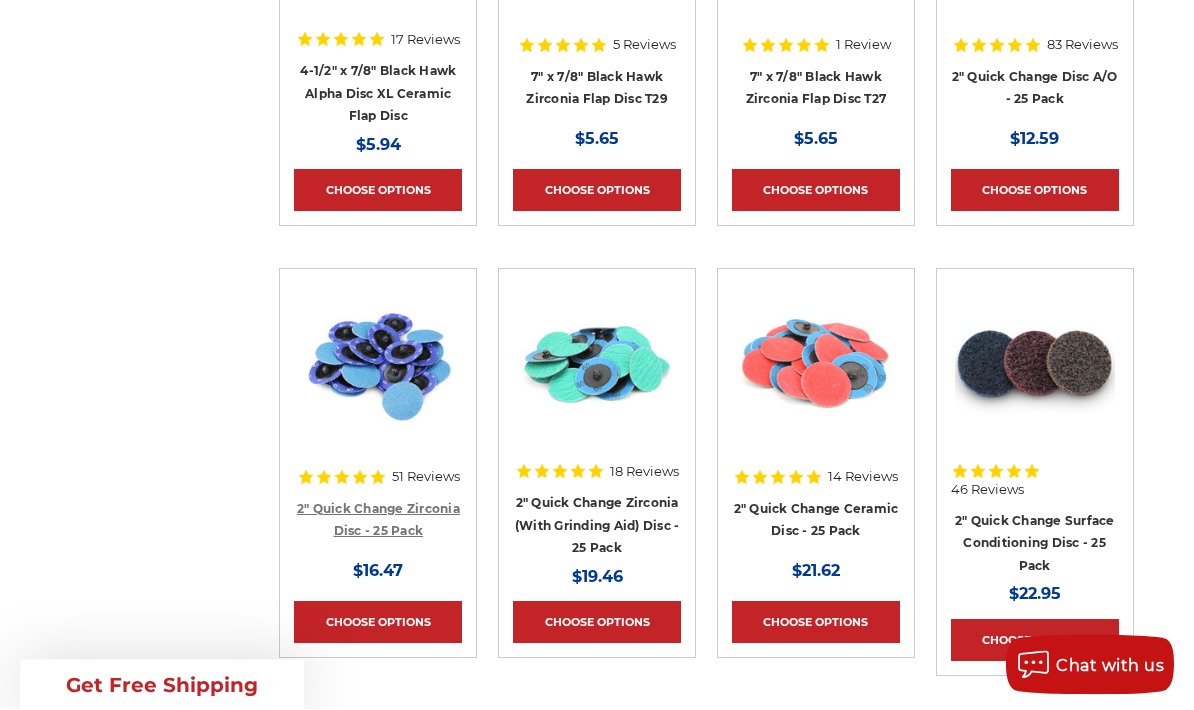 click on "2" Quick Change Zirconia Disc - 25 Pack" at bounding box center [378, 521] 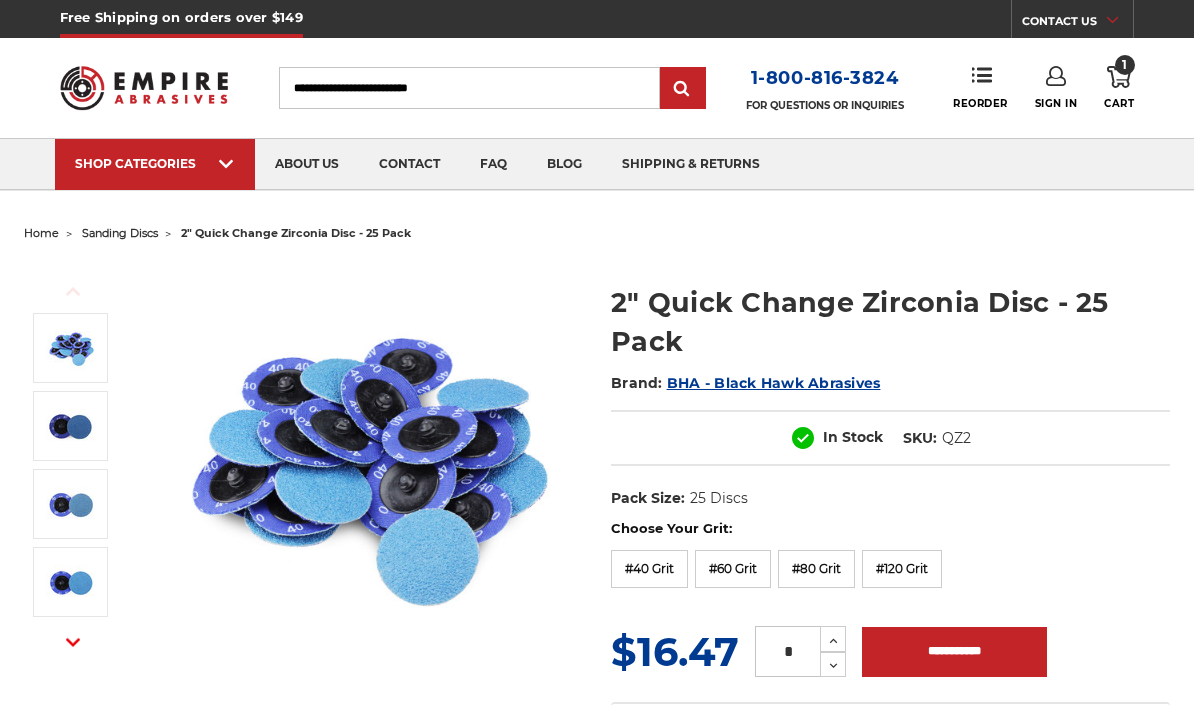 scroll, scrollTop: 0, scrollLeft: 0, axis: both 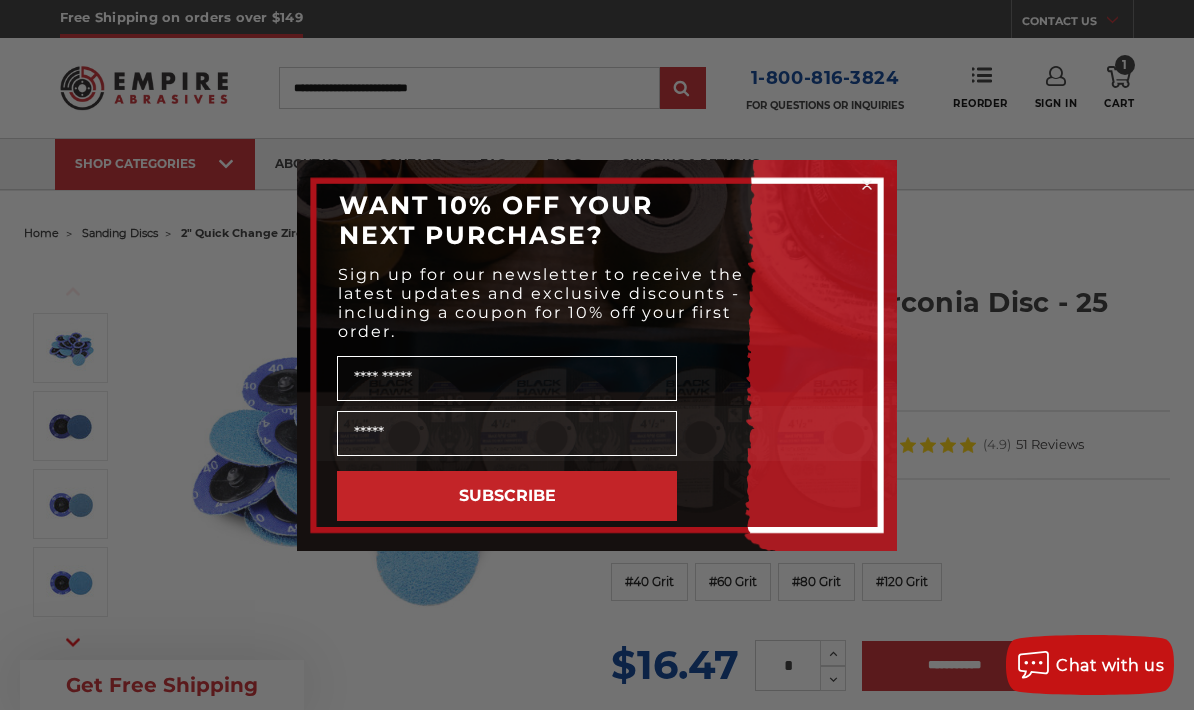 click 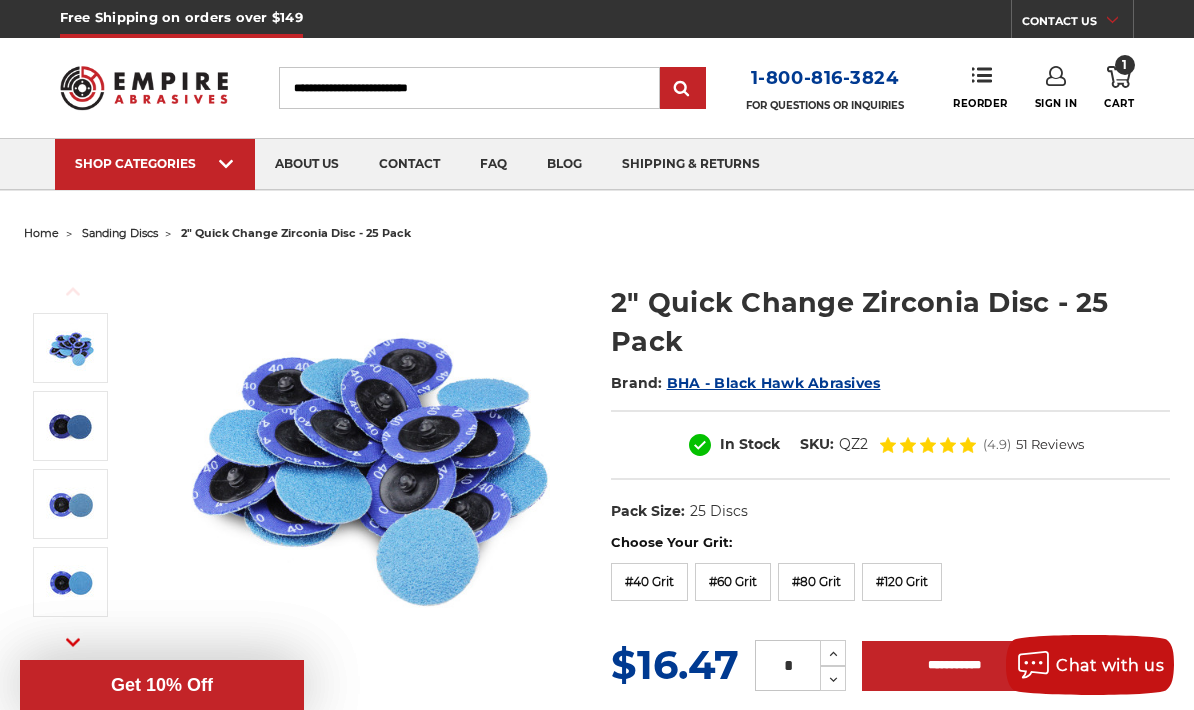 click on "Search" at bounding box center [469, 88] 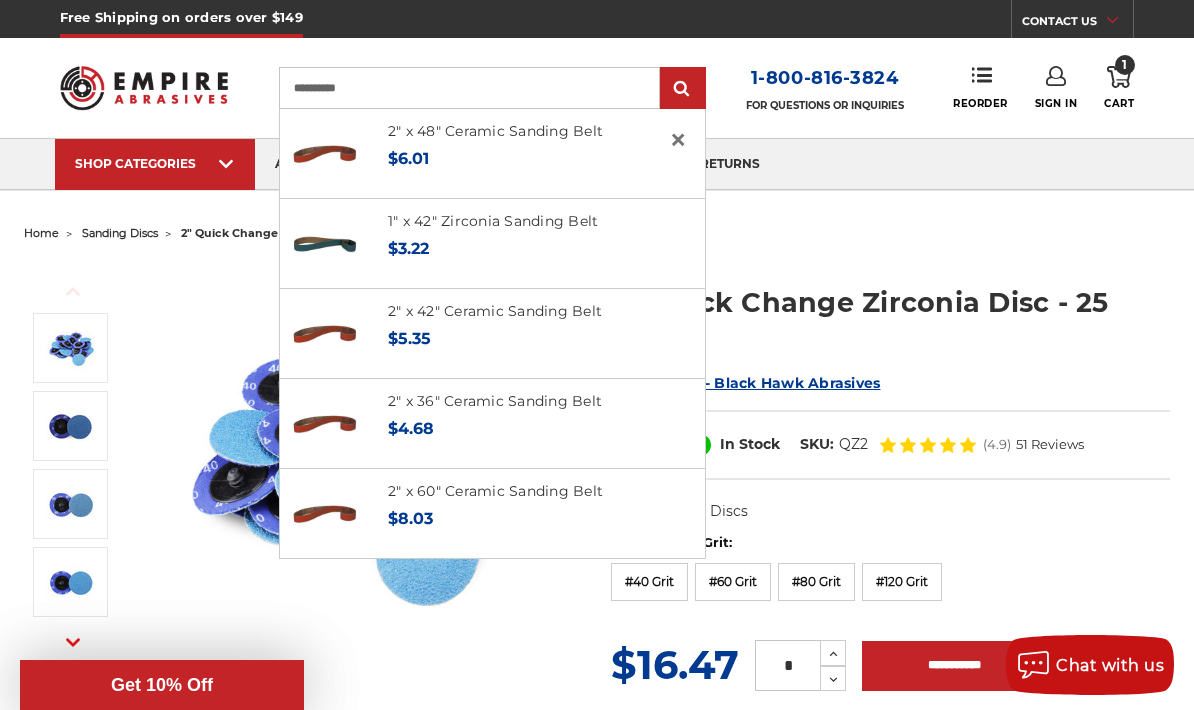 type on "**********" 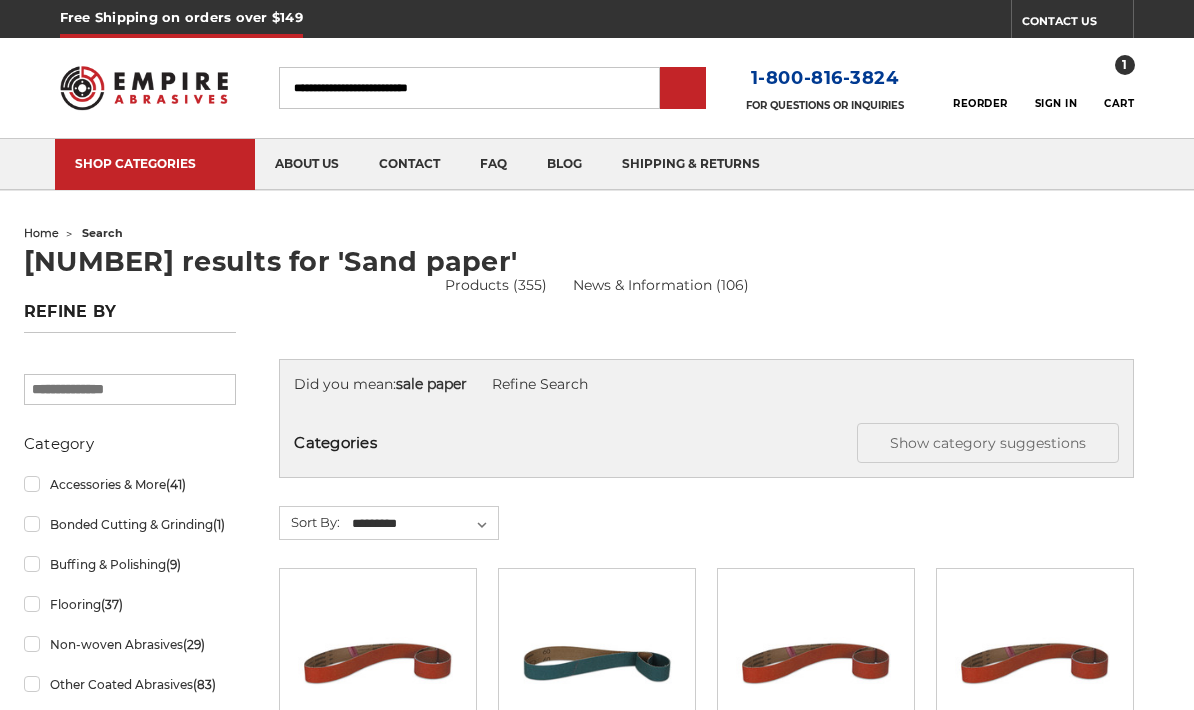 scroll, scrollTop: 0, scrollLeft: 0, axis: both 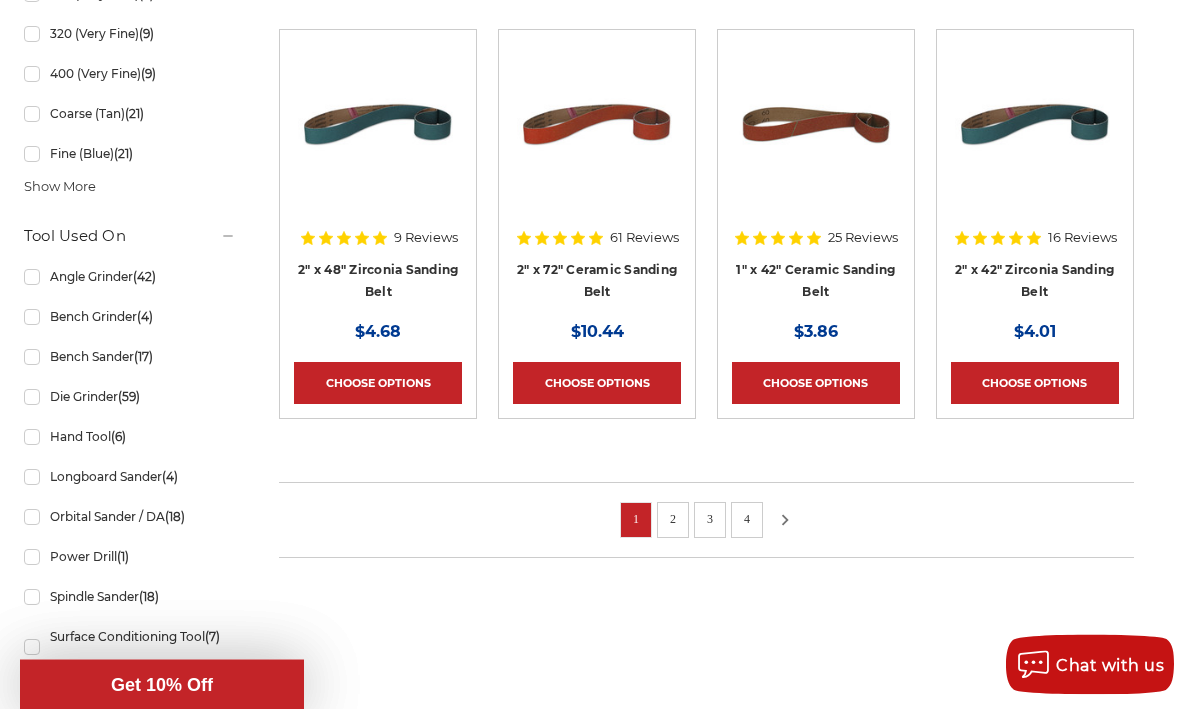 click 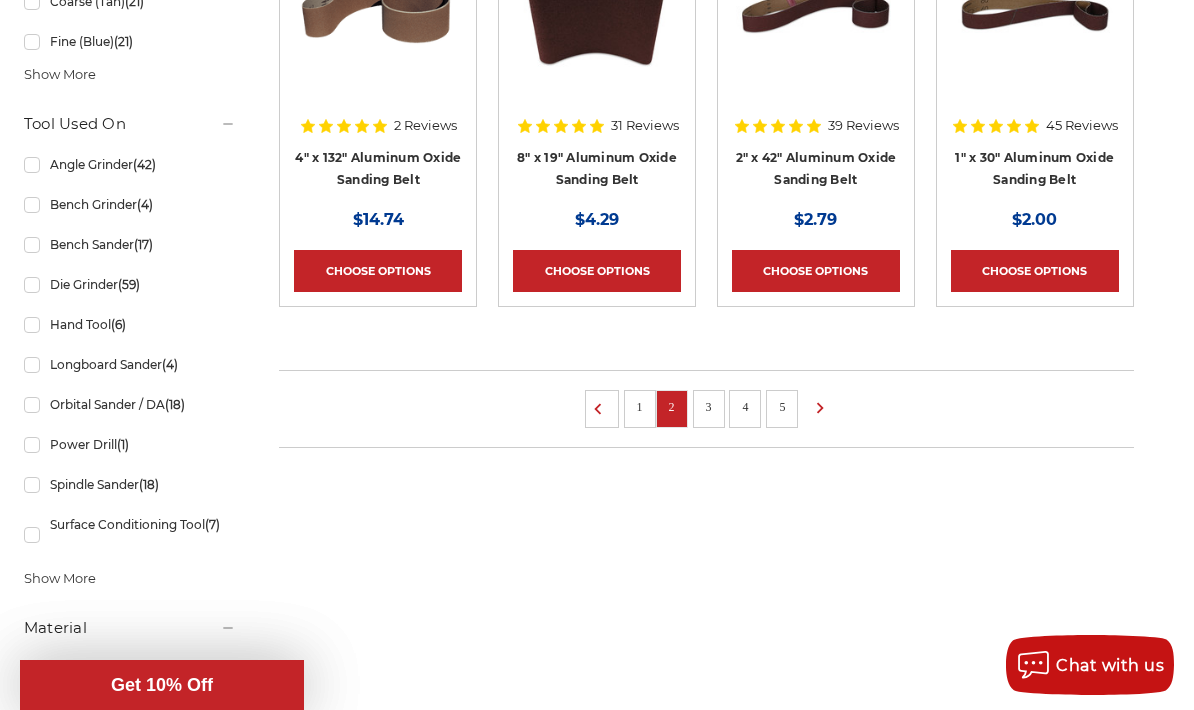 scroll, scrollTop: 1470, scrollLeft: 0, axis: vertical 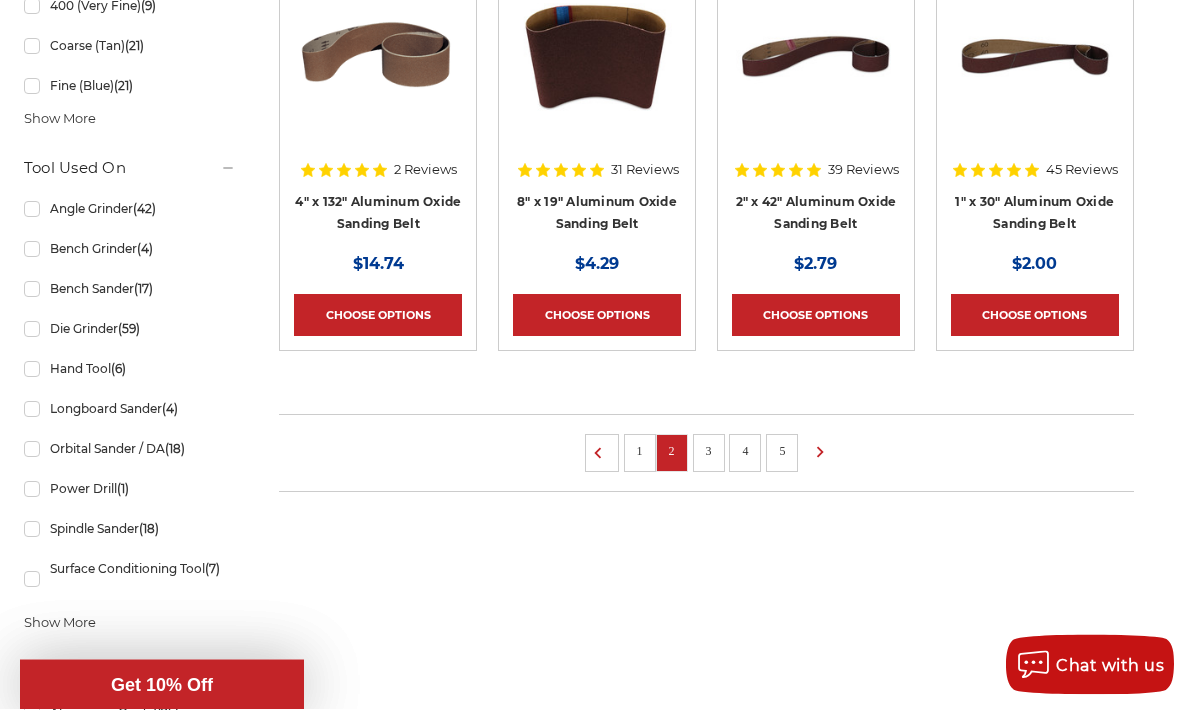click on "1
2
3
4
5" at bounding box center [706, 454] 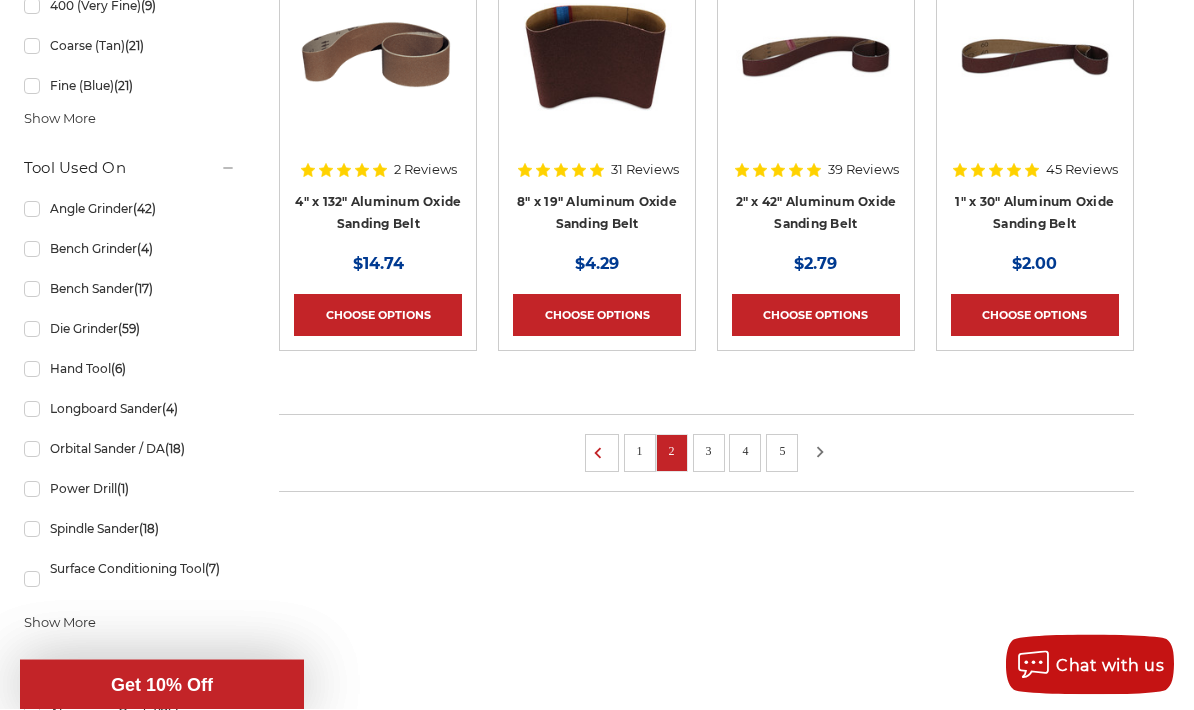 click 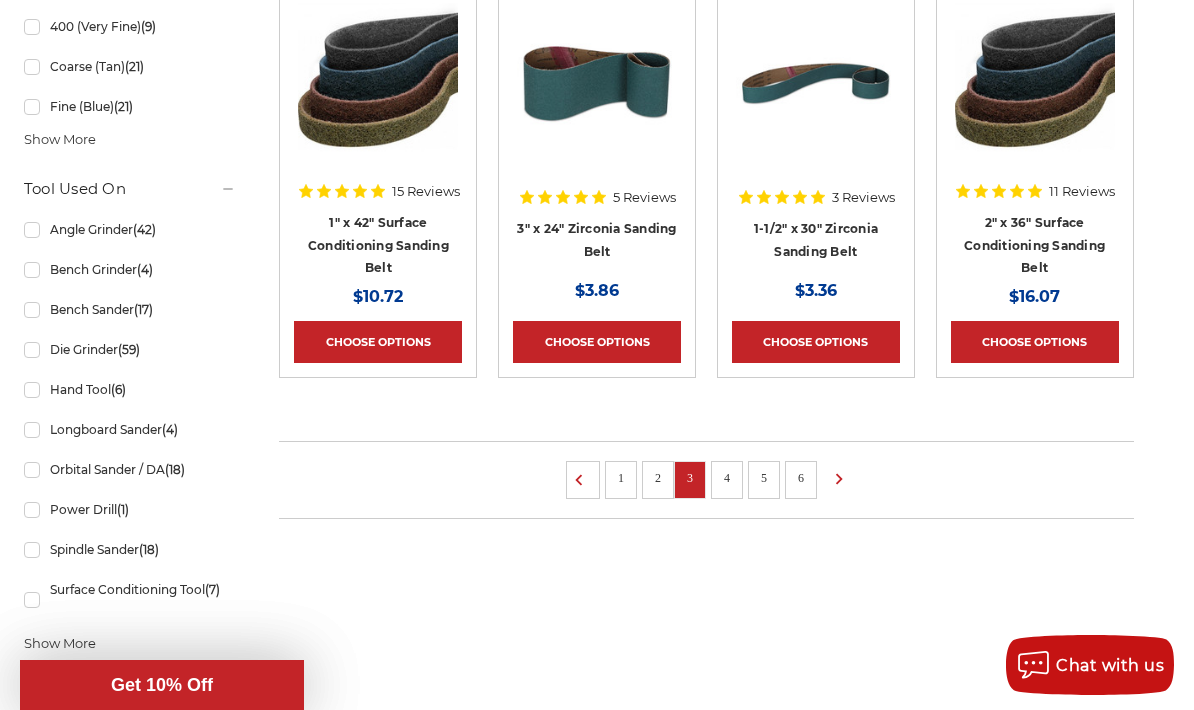 scroll, scrollTop: 1399, scrollLeft: 0, axis: vertical 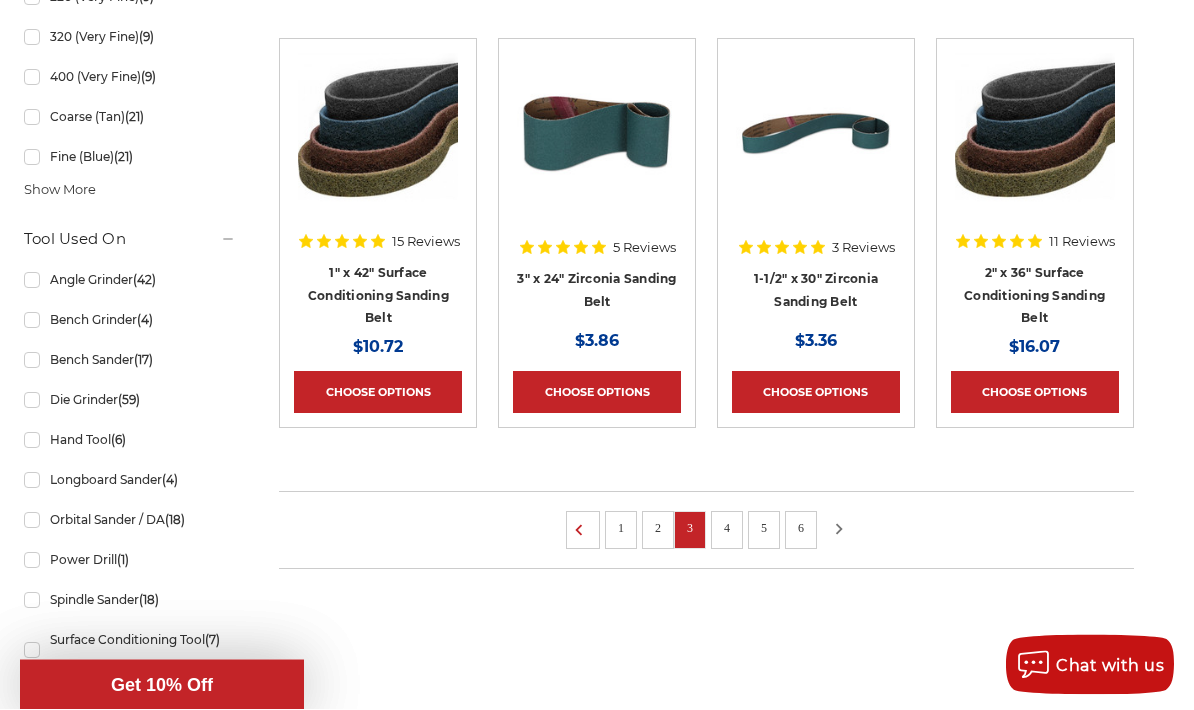 click 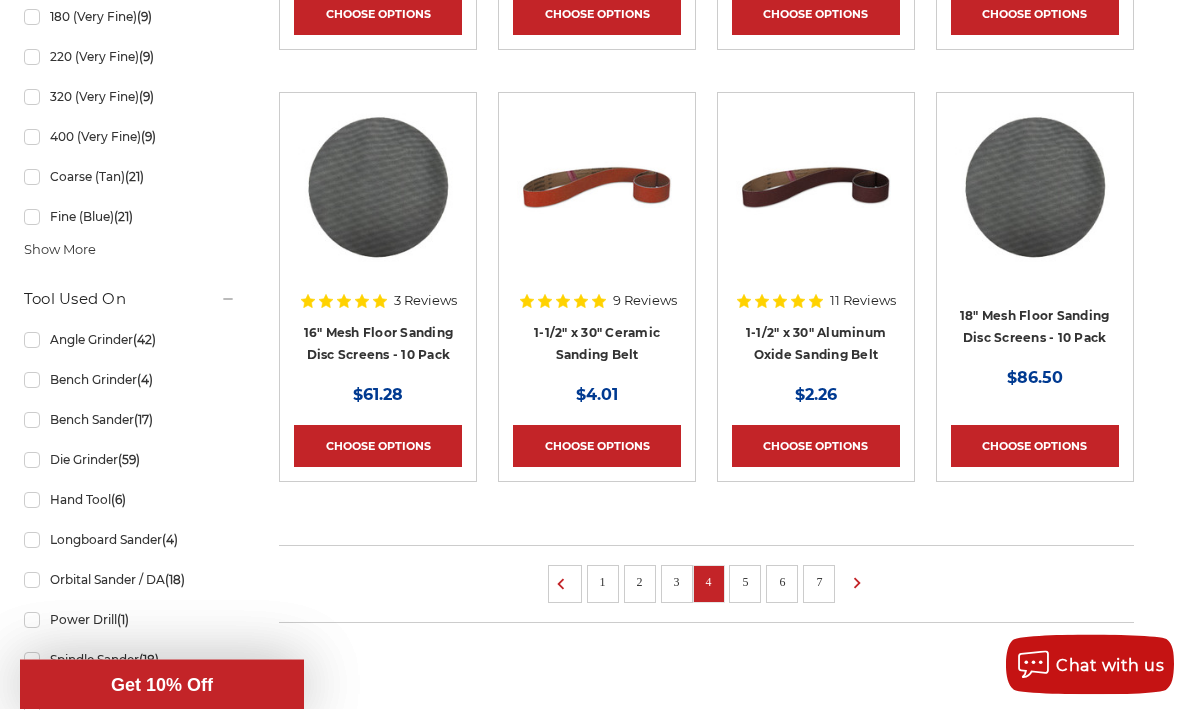 scroll, scrollTop: 1380, scrollLeft: 0, axis: vertical 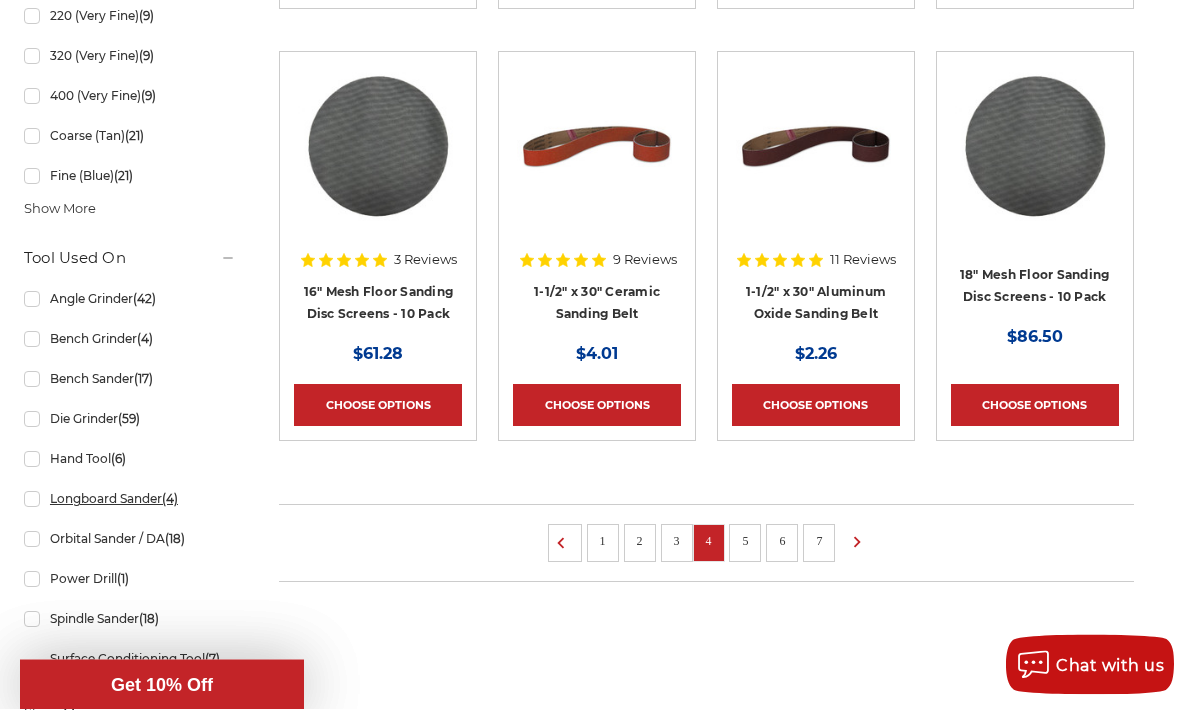 click on "Longboard Sander
(4)" at bounding box center (130, 499) 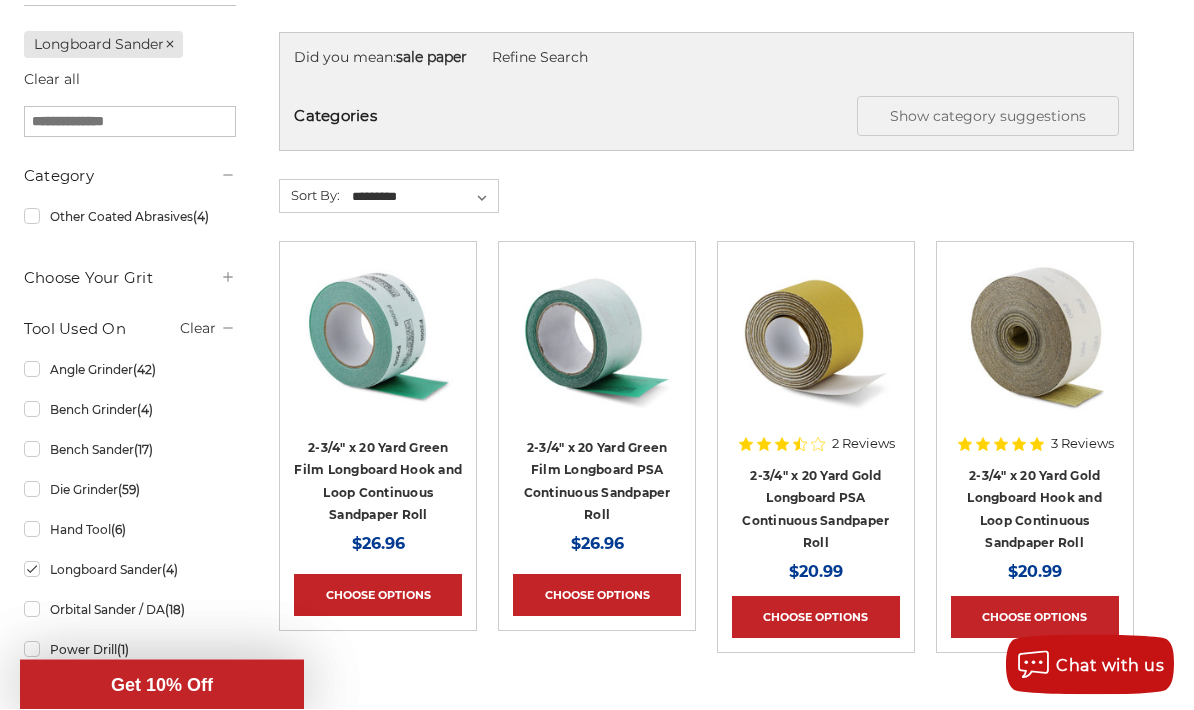 scroll, scrollTop: 327, scrollLeft: 0, axis: vertical 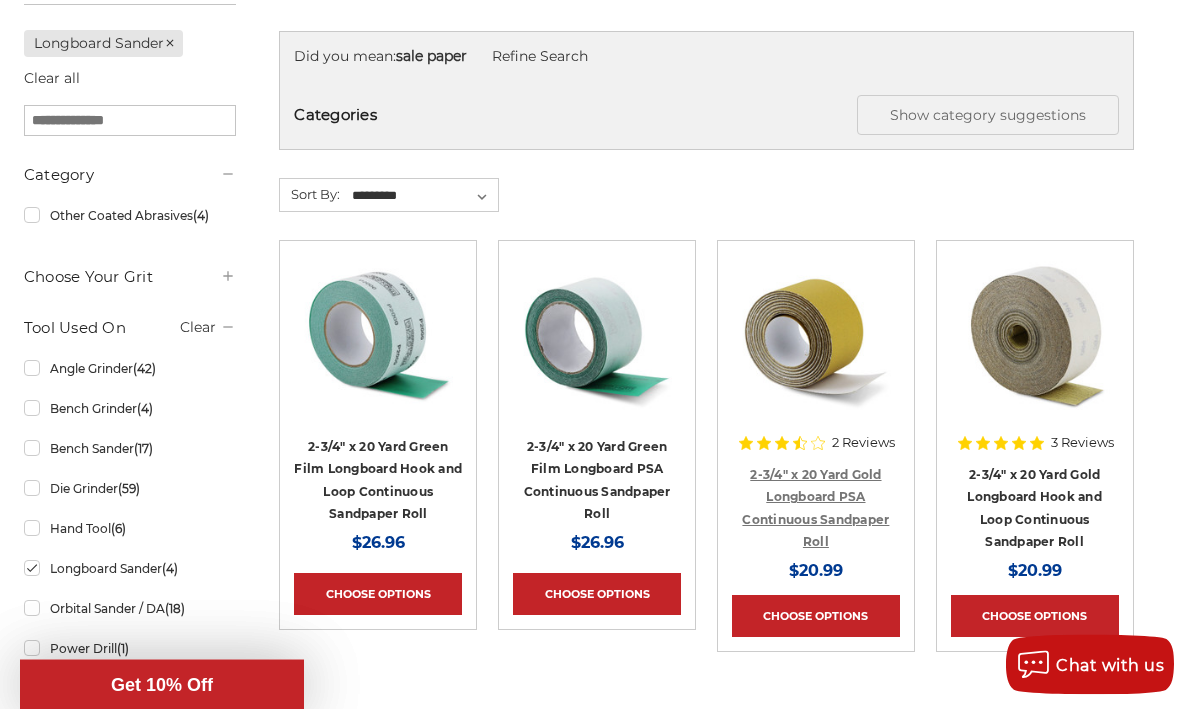 click on "2-3/4" x 20 Yard Gold Longboard PSA Continuous Sandpaper Roll" at bounding box center [815, 509] 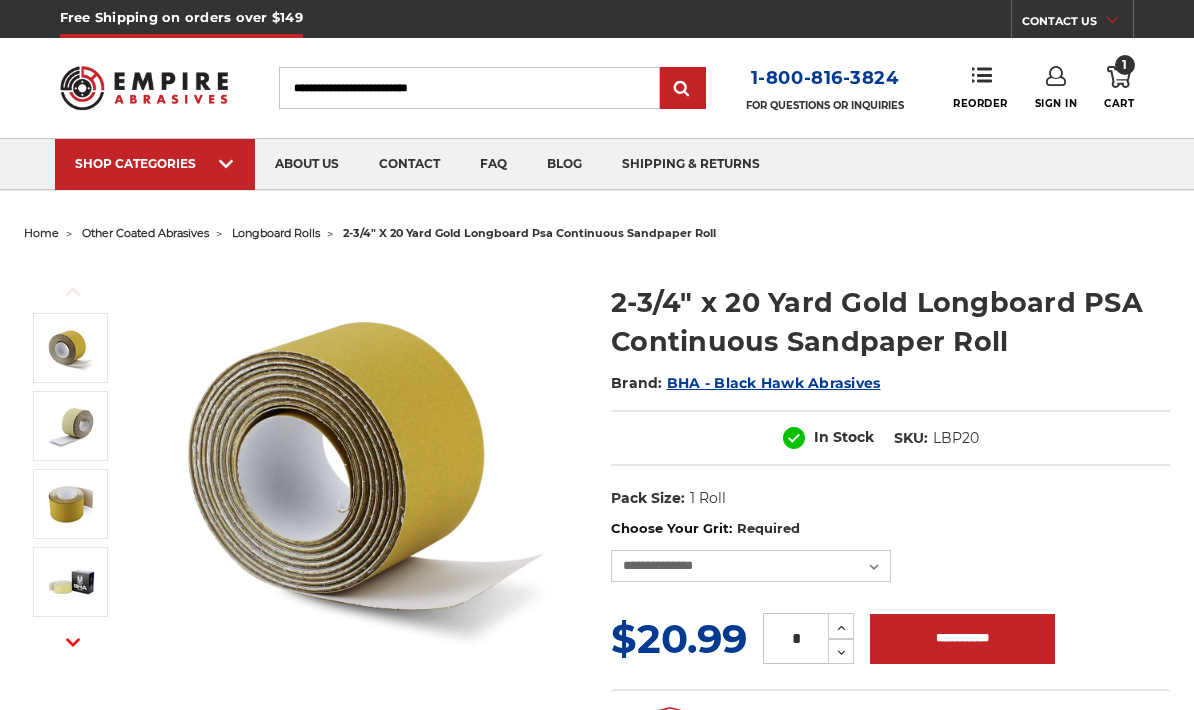 scroll, scrollTop: 0, scrollLeft: 0, axis: both 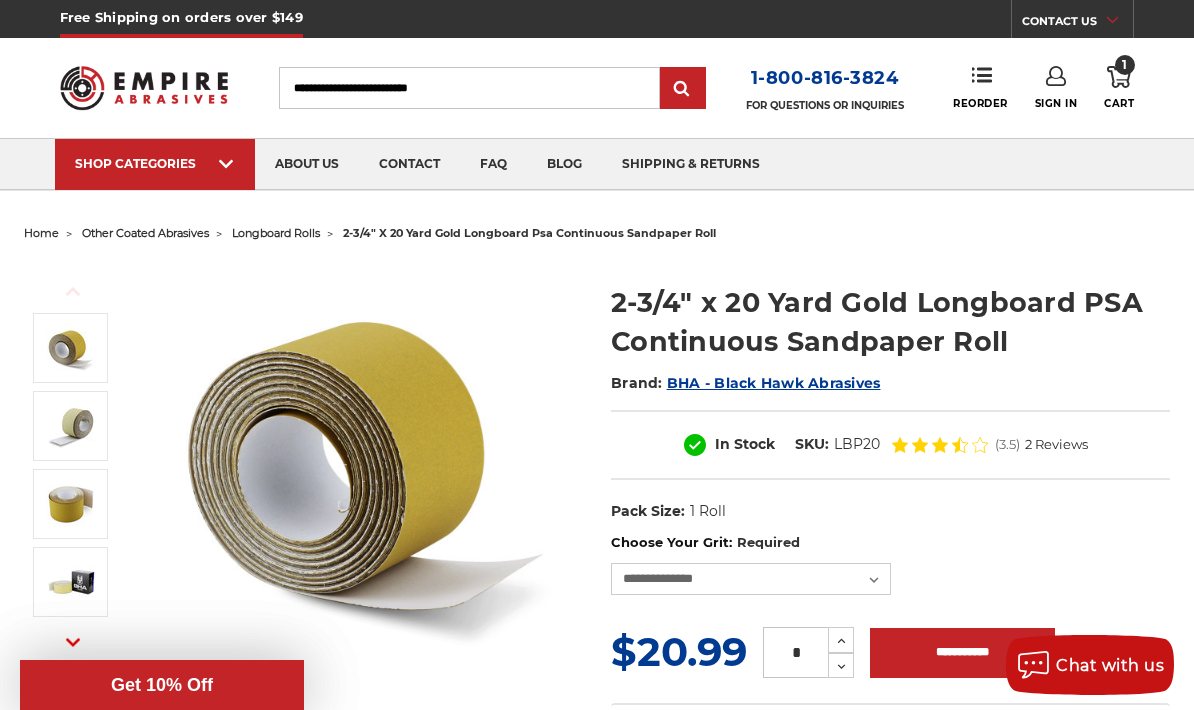 click on "2 Reviews" at bounding box center (1056, 444) 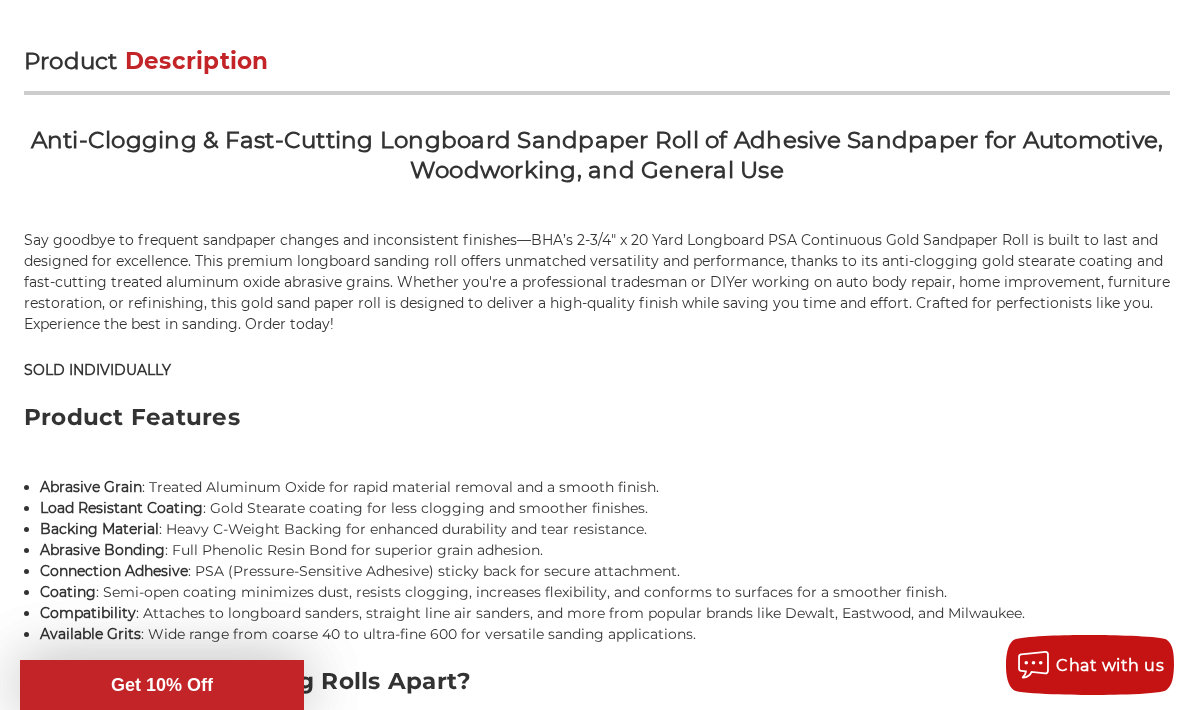 scroll, scrollTop: 3650, scrollLeft: 0, axis: vertical 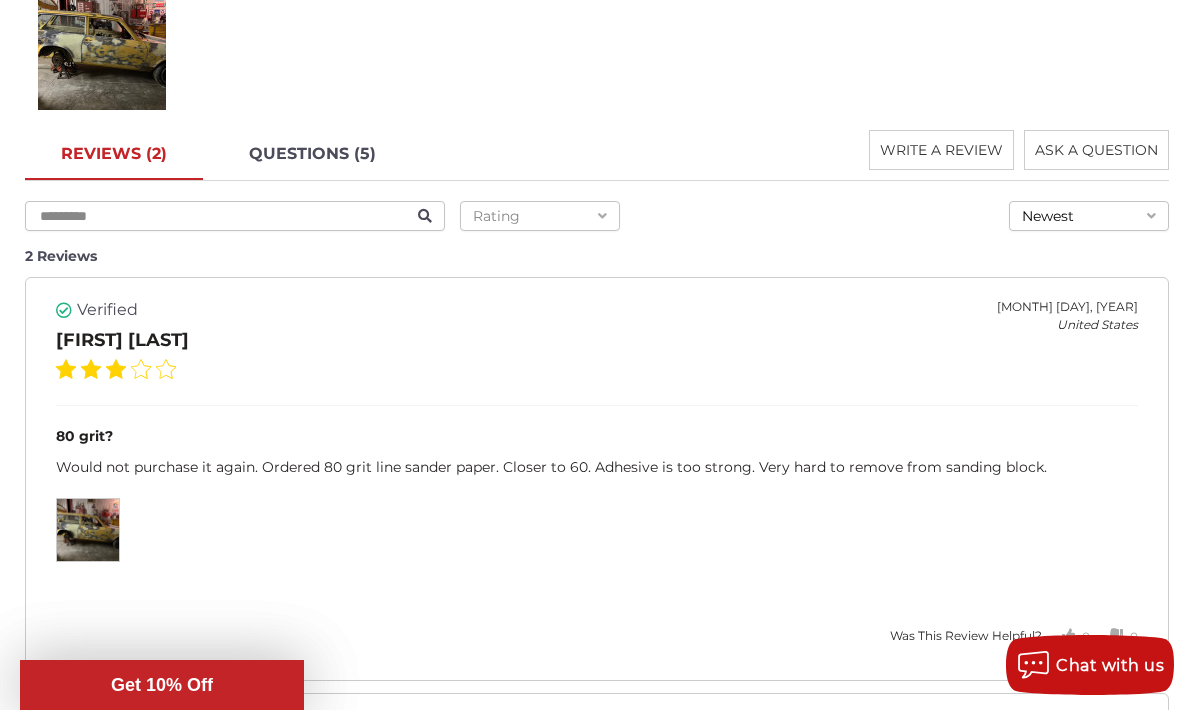 click at bounding box center (88, 530) 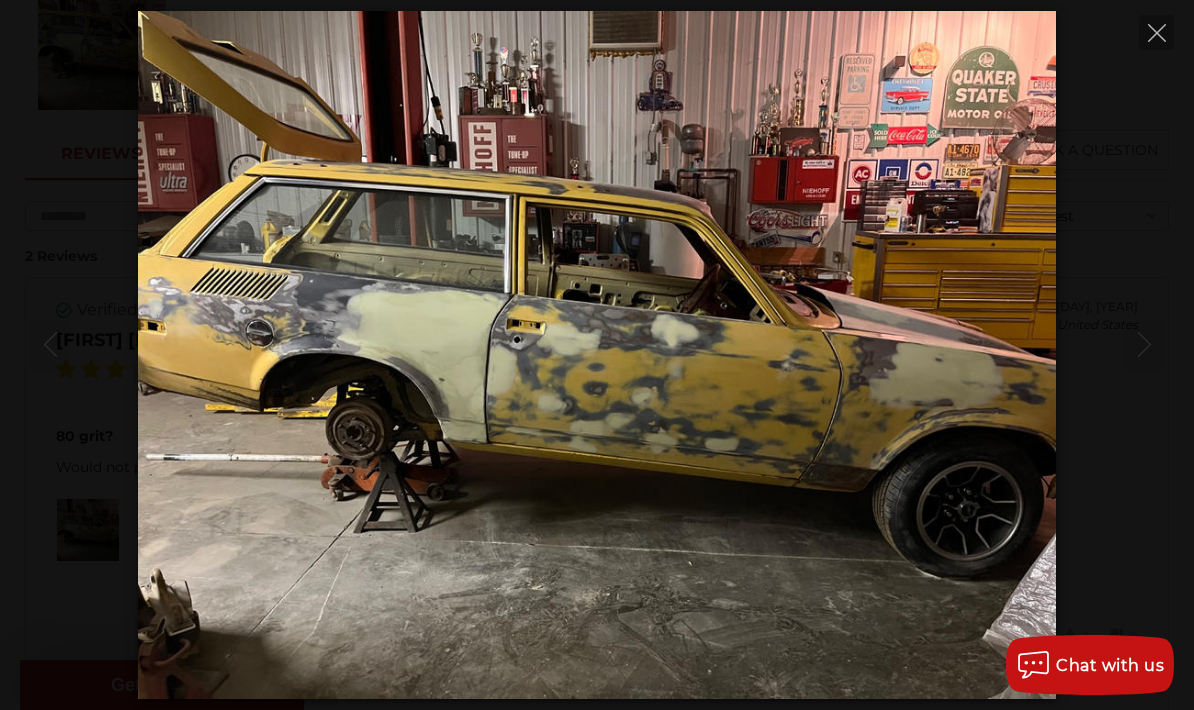 click at bounding box center [597, 355] 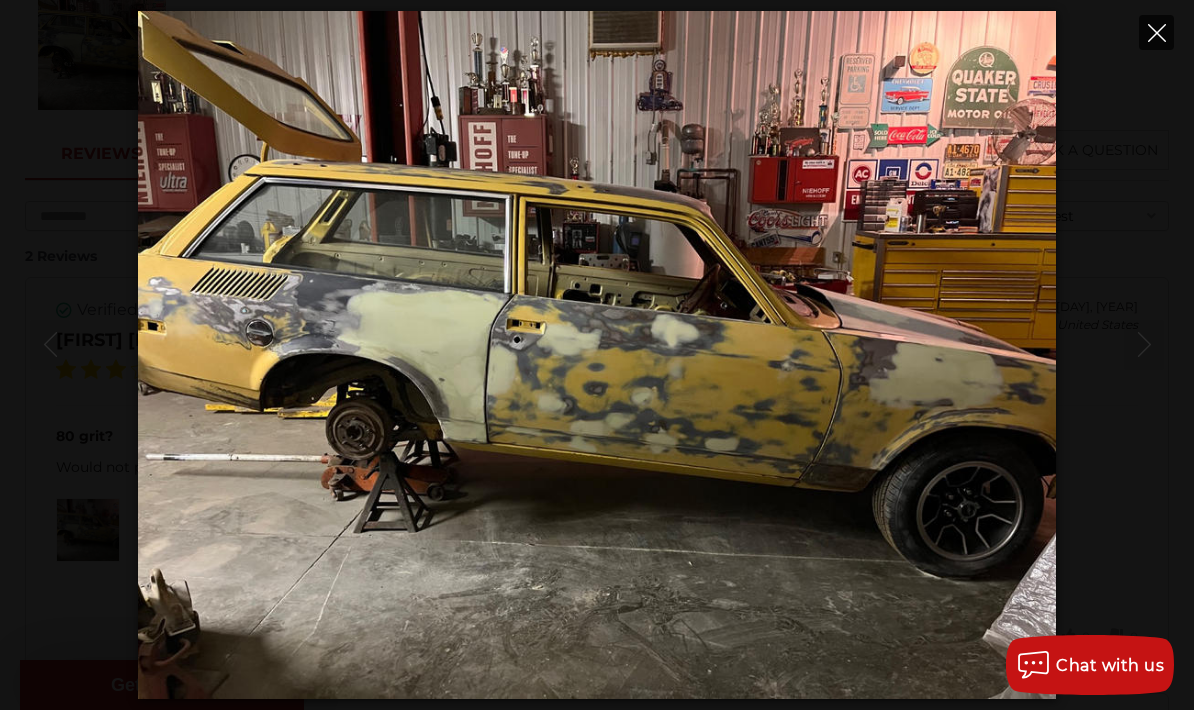 click at bounding box center [1156, 32] 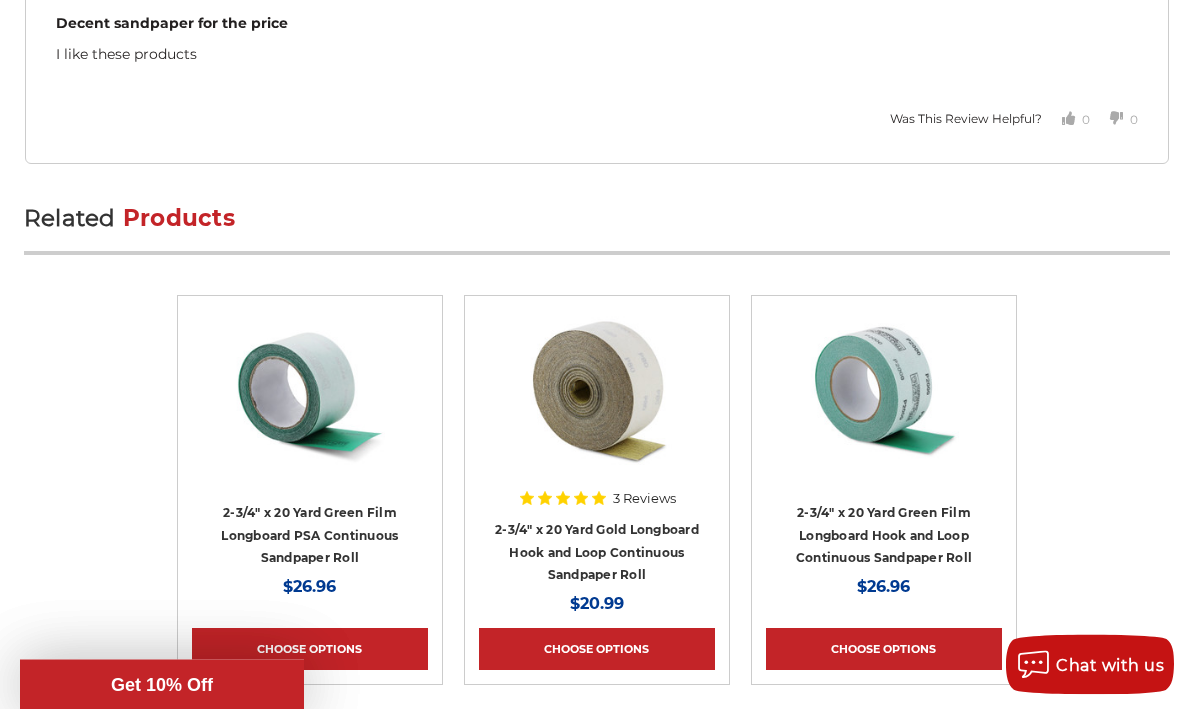 scroll, scrollTop: 4889, scrollLeft: 0, axis: vertical 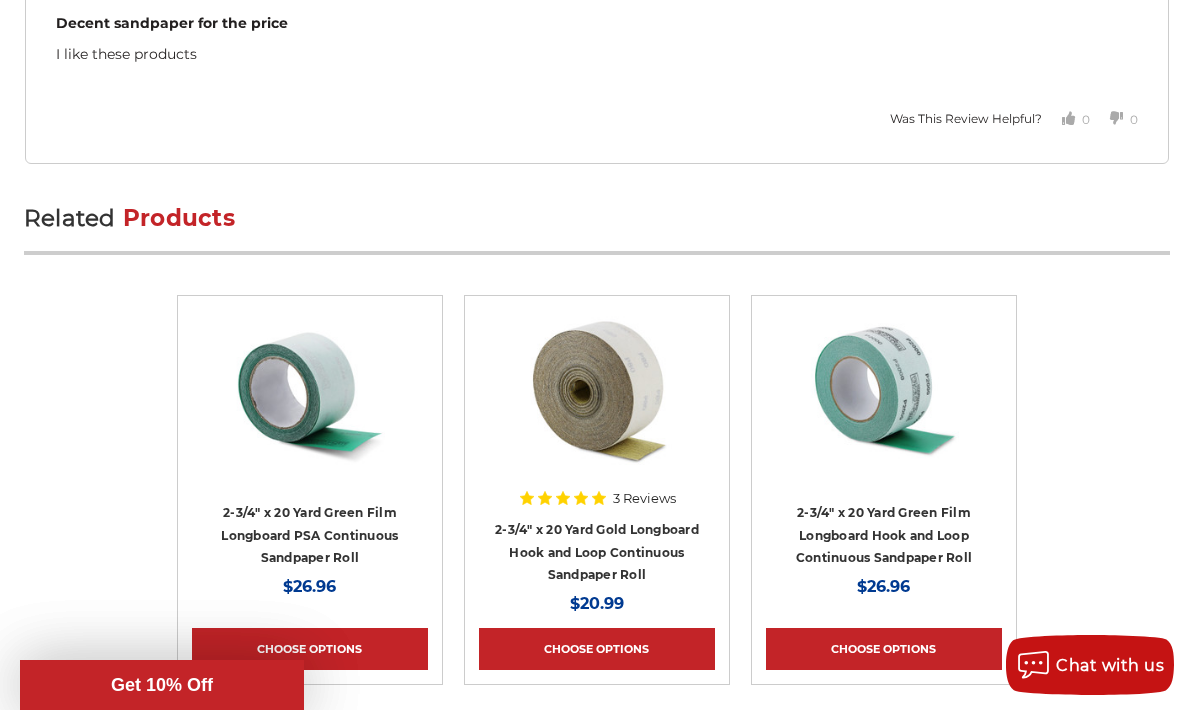 click on "3 Reviews" at bounding box center [644, 498] 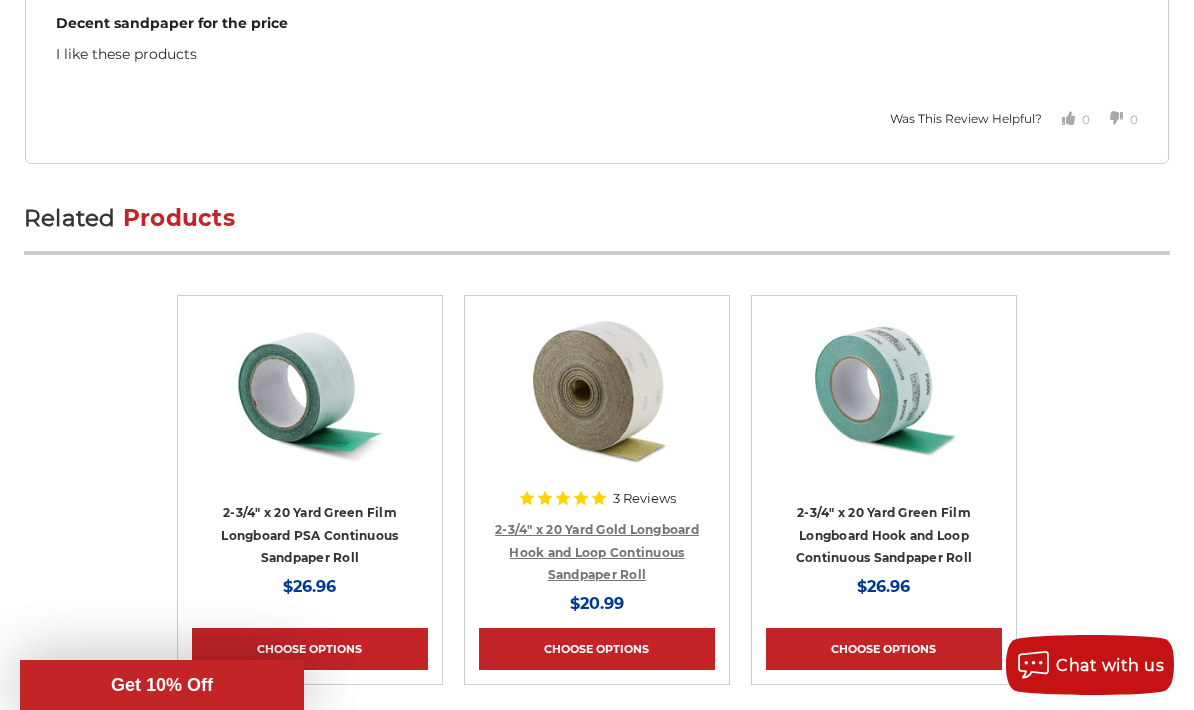 click on "2-3/4" x 20 Yard Gold Longboard Hook and Loop Continuous Sandpaper Roll" at bounding box center [597, 552] 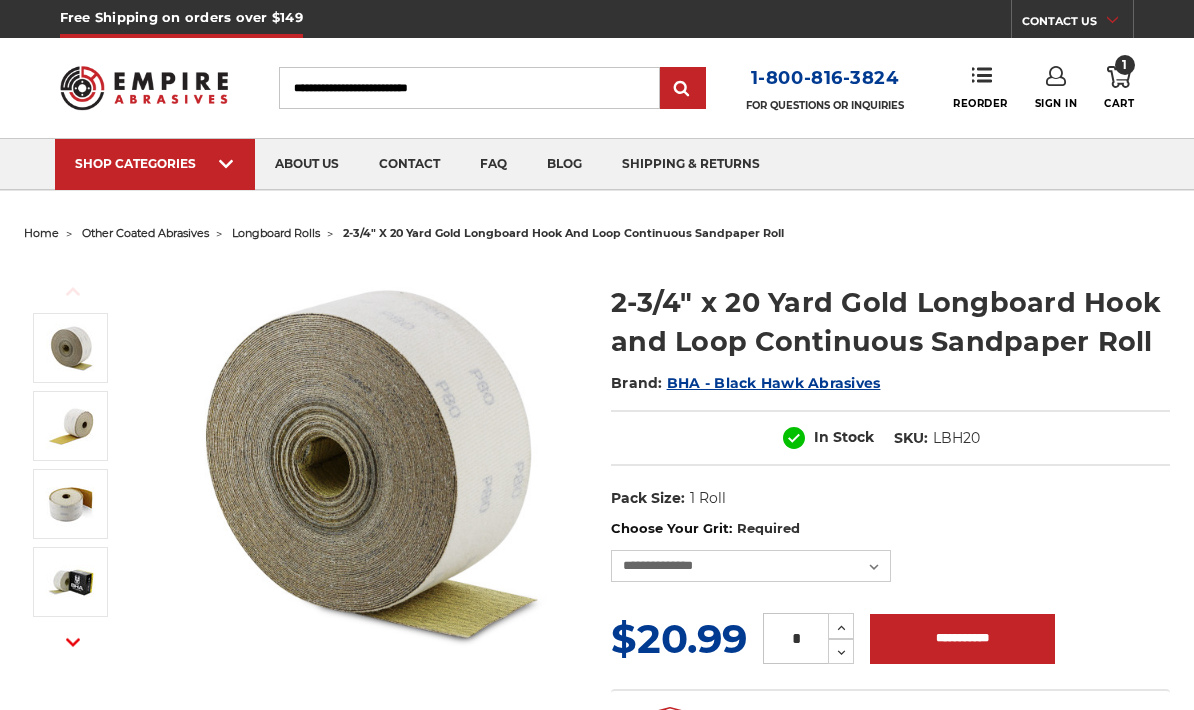 scroll, scrollTop: 0, scrollLeft: 0, axis: both 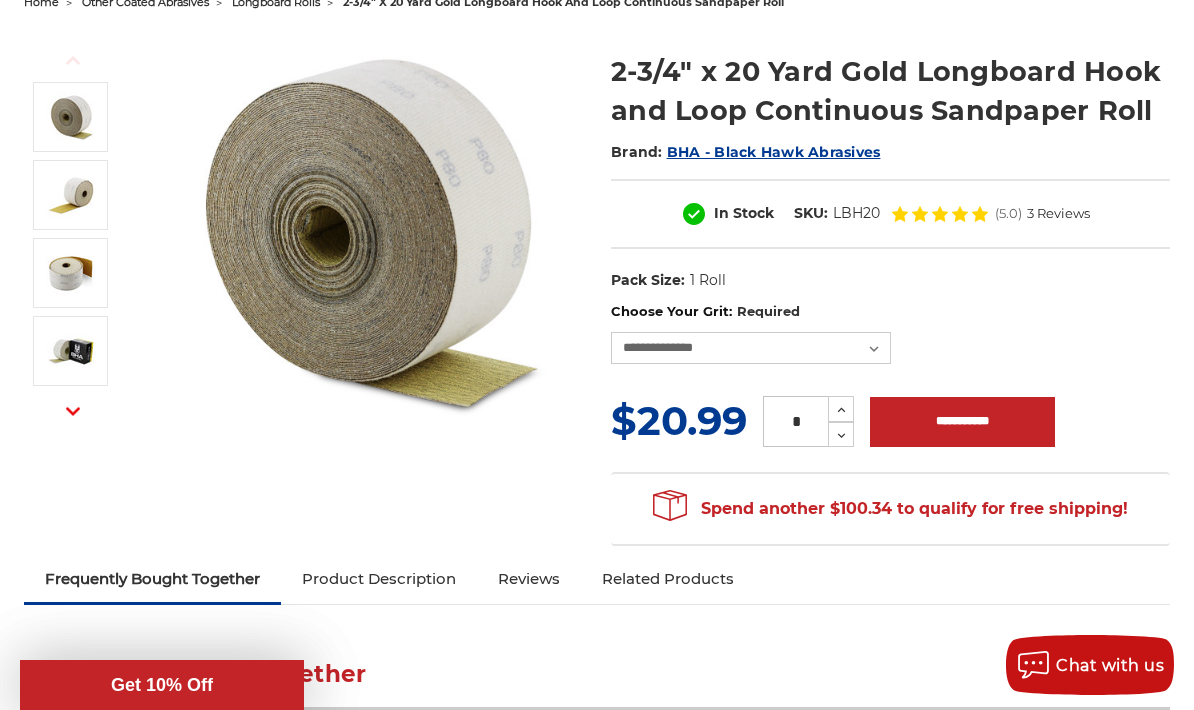 click on "3 Reviews" at bounding box center (1058, 213) 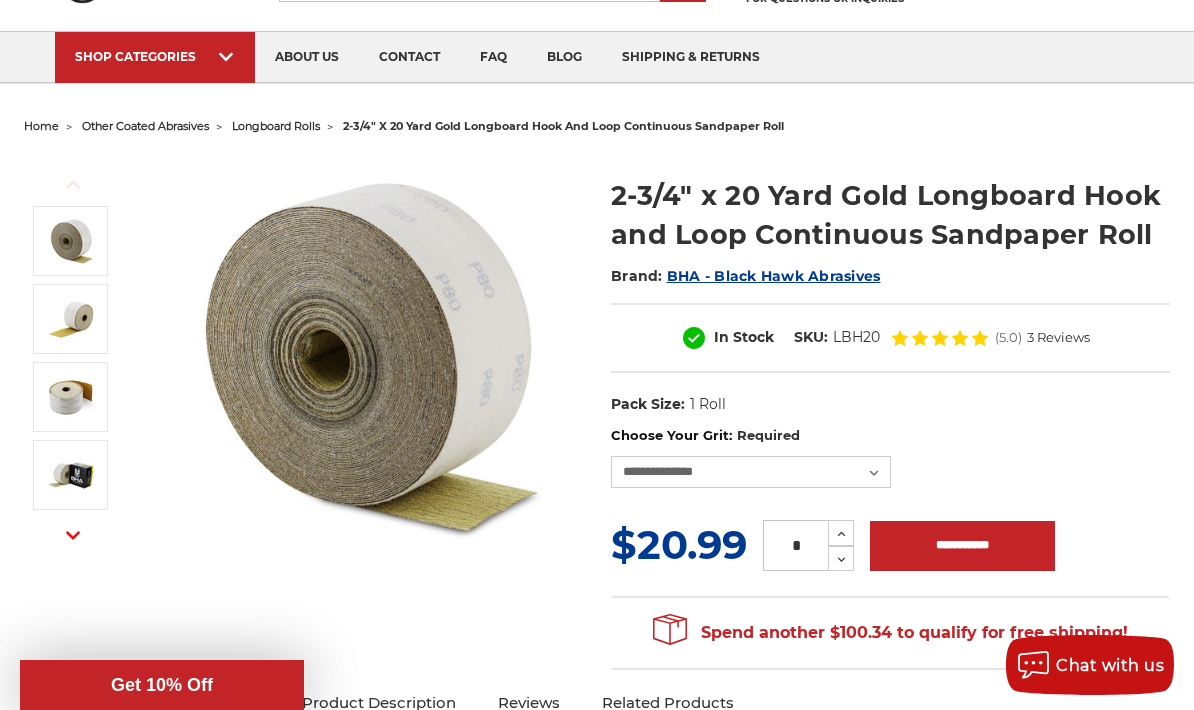 scroll, scrollTop: 111, scrollLeft: 0, axis: vertical 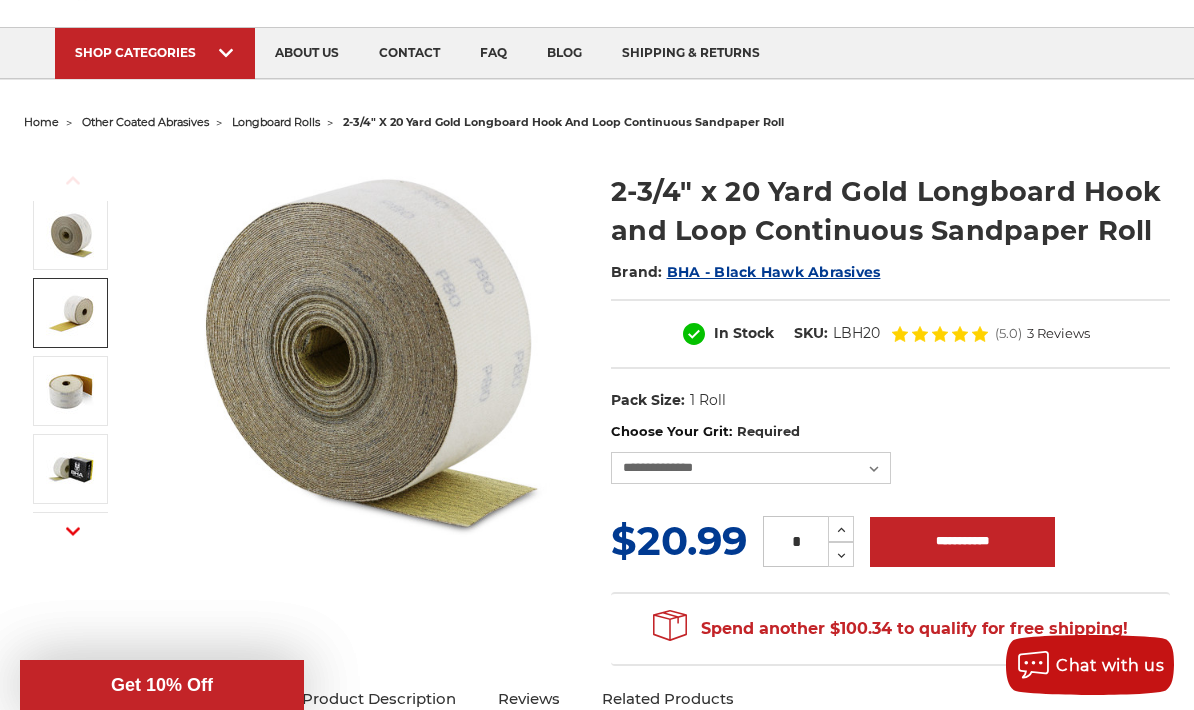 click at bounding box center (70, 313) 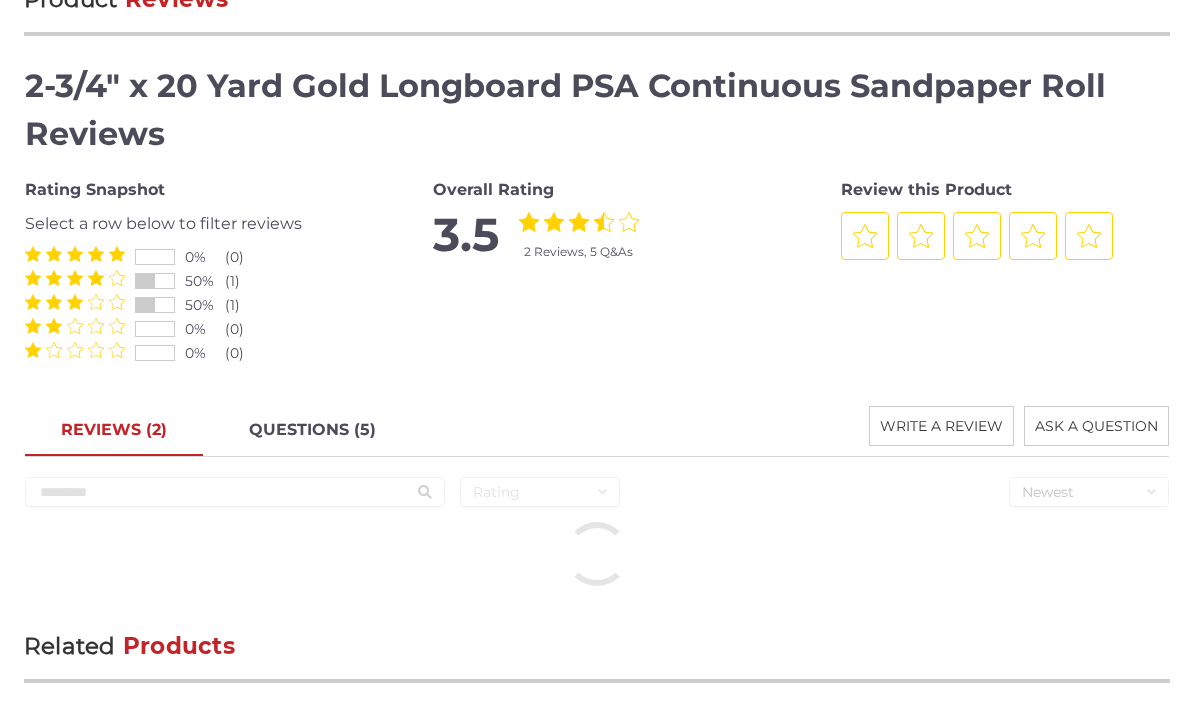 scroll, scrollTop: 3525, scrollLeft: 0, axis: vertical 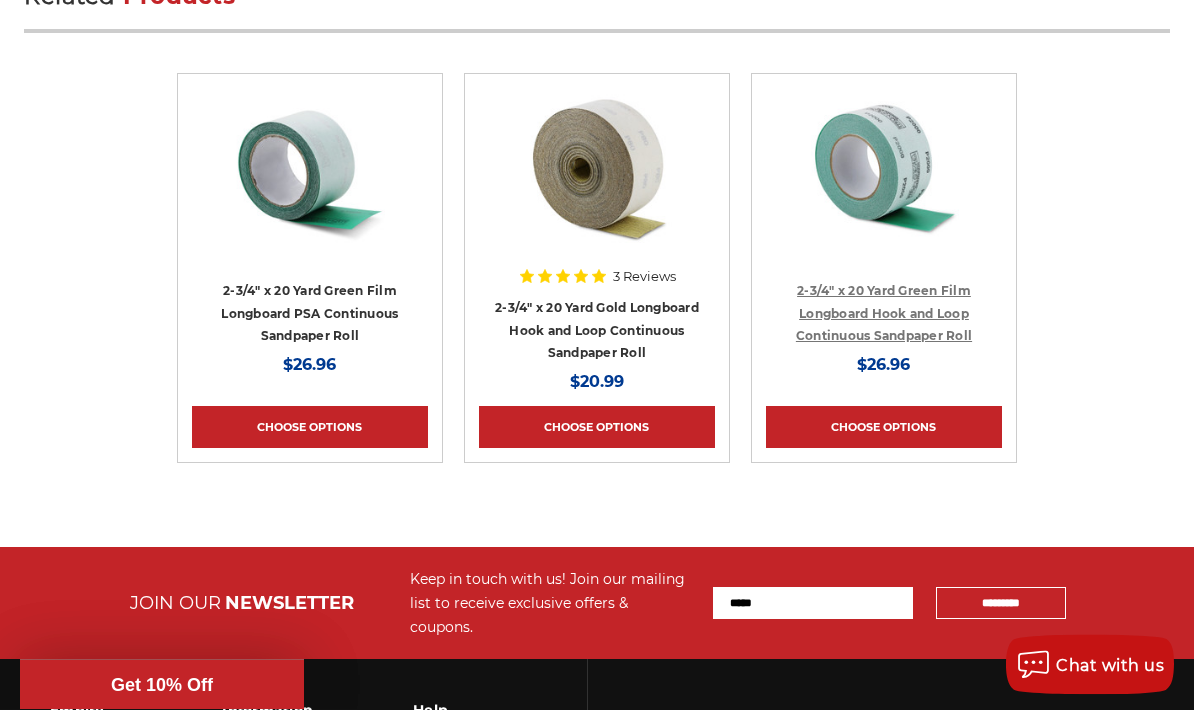 click on "2-3/4" x 20 Yard Green Film Longboard Hook and Loop Continuous Sandpaper Roll" at bounding box center [884, 314] 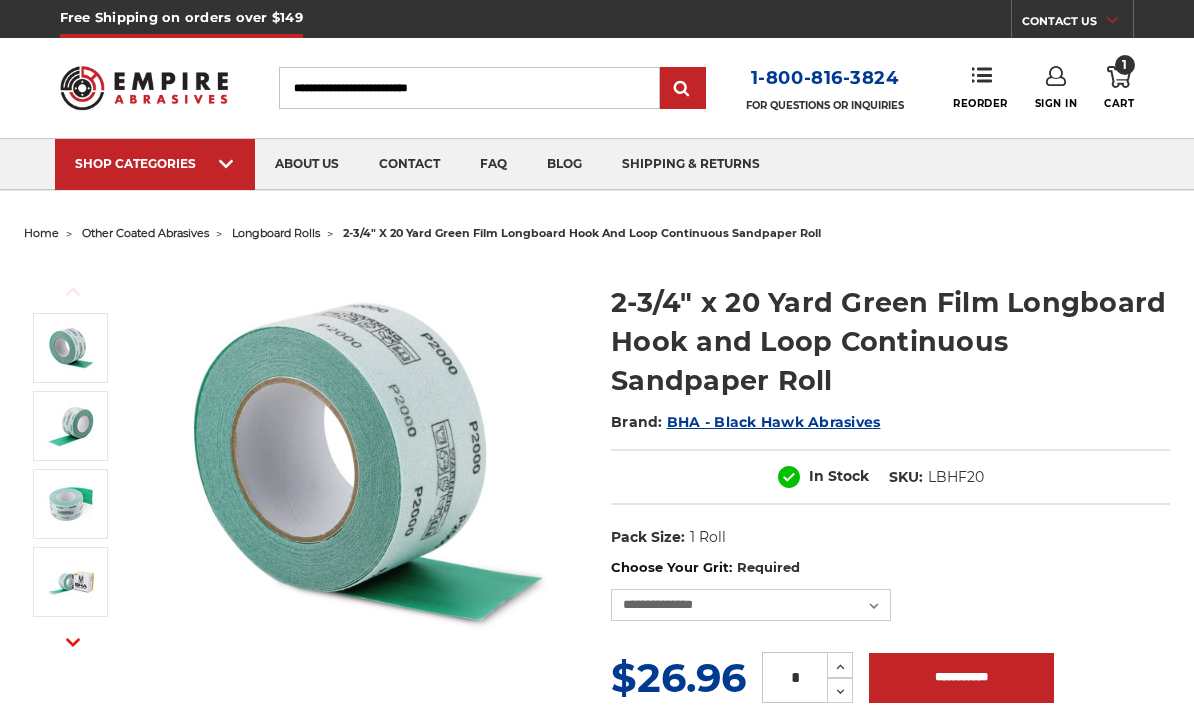 scroll, scrollTop: 0, scrollLeft: 0, axis: both 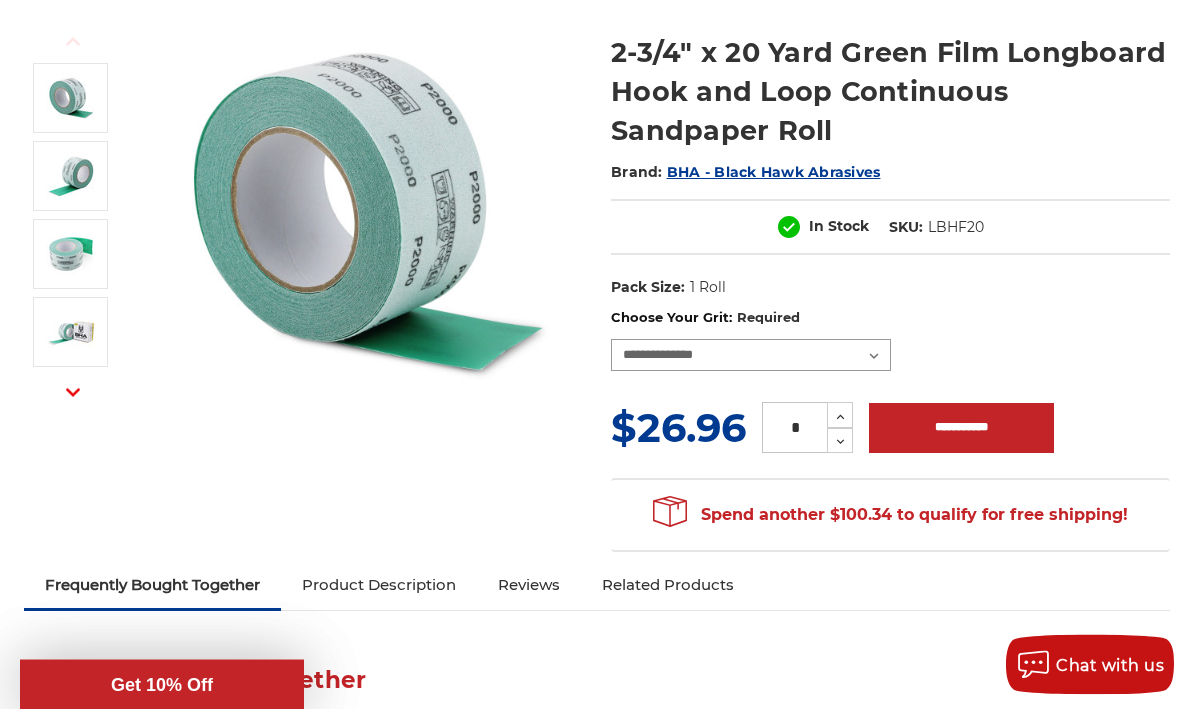 click on "**********" at bounding box center (751, 356) 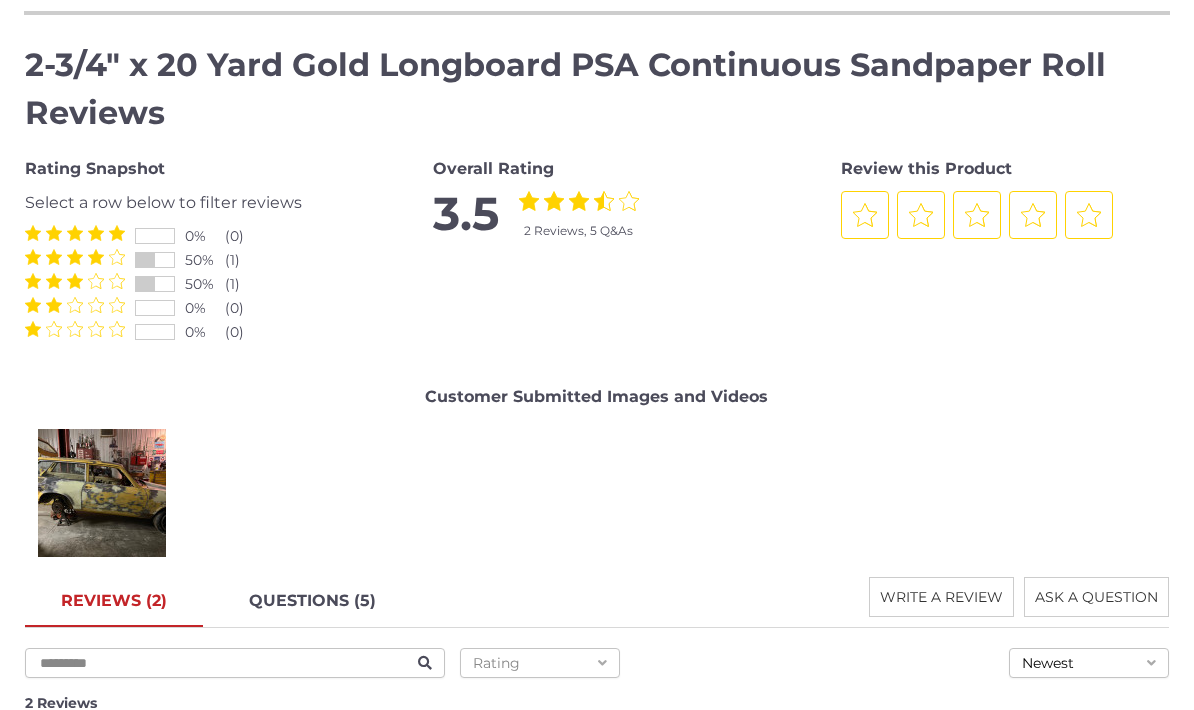 scroll, scrollTop: 3546, scrollLeft: 0, axis: vertical 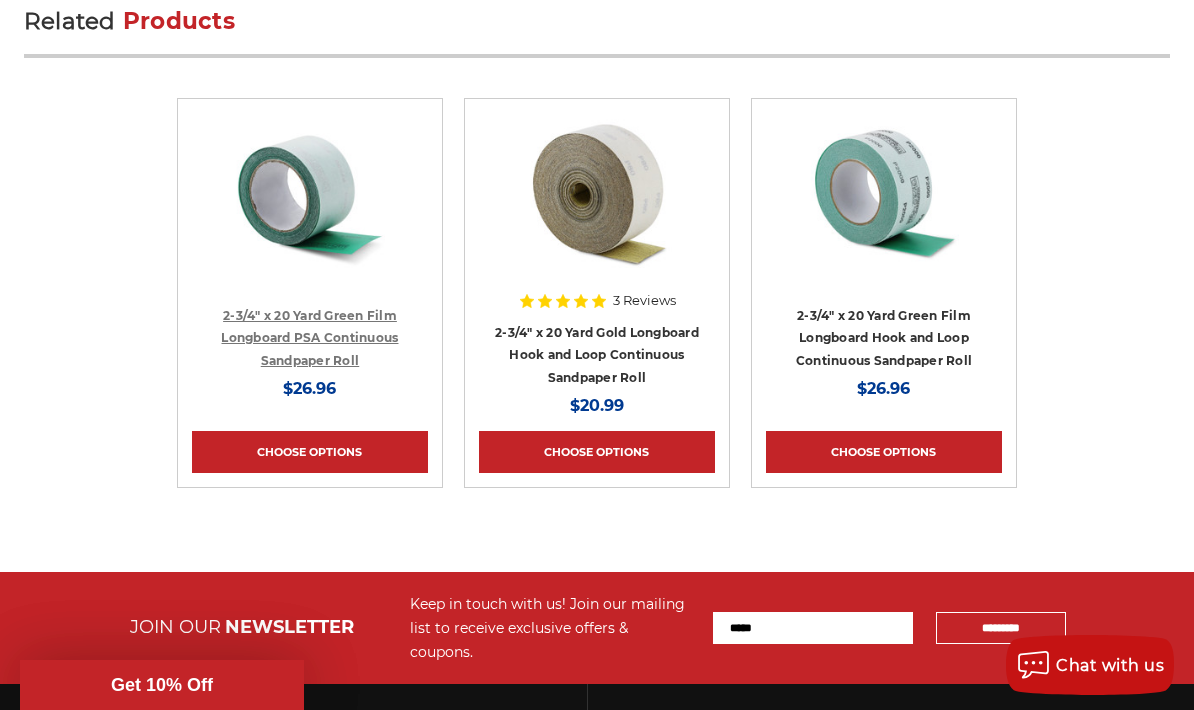 click on "2-3/4" x 20 Yard Green Film Longboard PSA Continuous Sandpaper Roll" at bounding box center [309, 338] 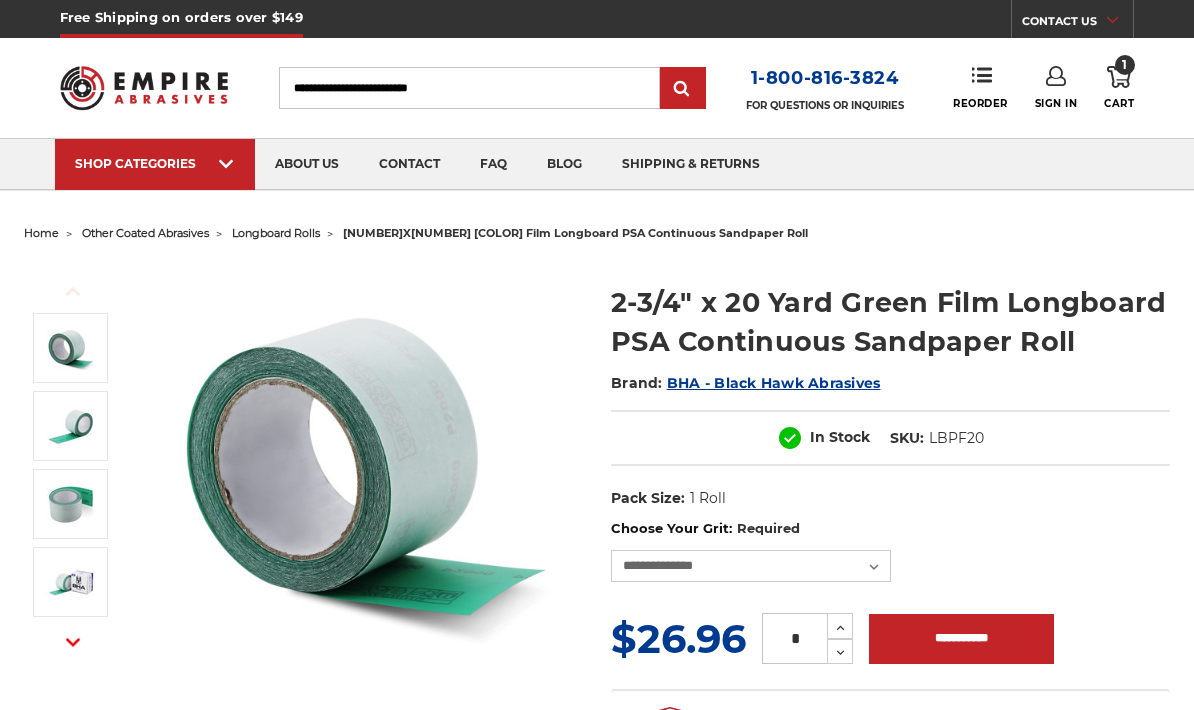 scroll, scrollTop: 0, scrollLeft: 0, axis: both 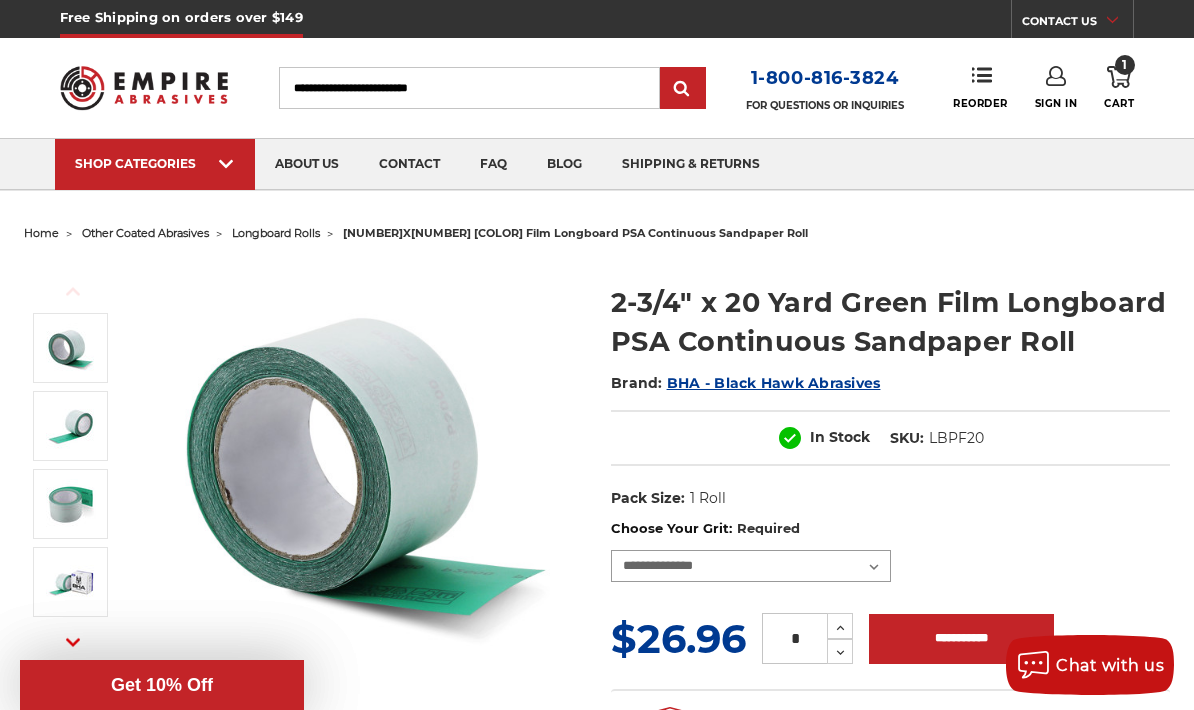 click on "**********" at bounding box center (751, 566) 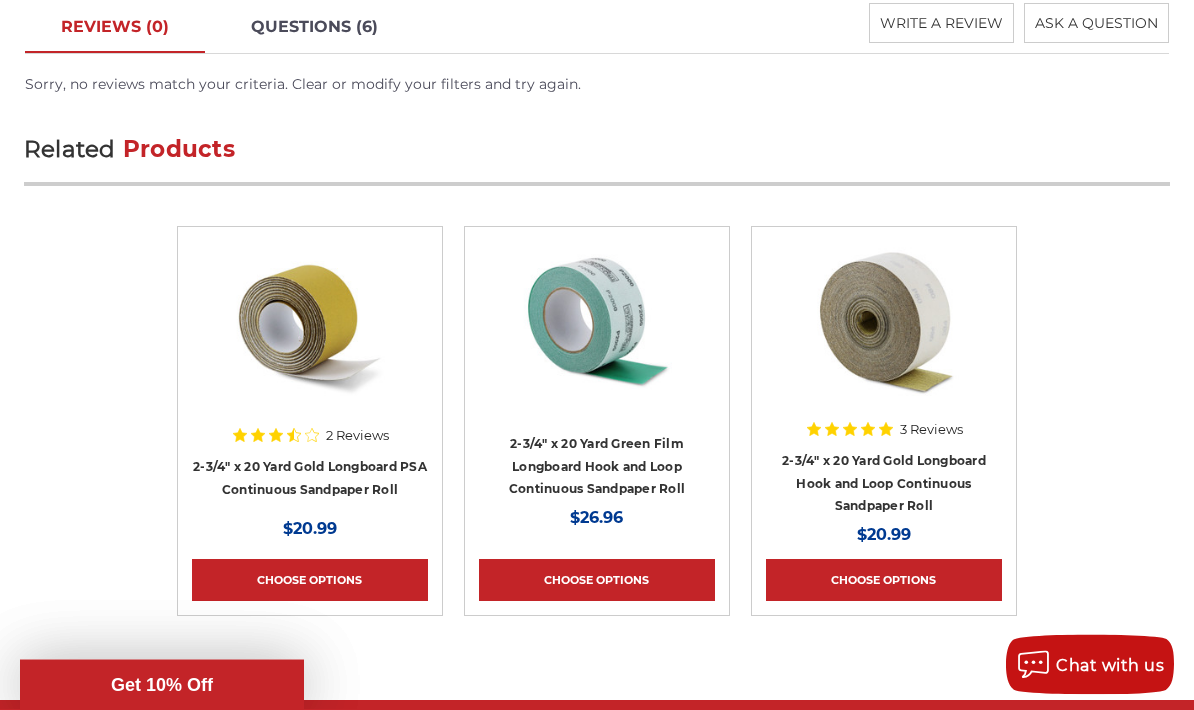 scroll, scrollTop: 3686, scrollLeft: 0, axis: vertical 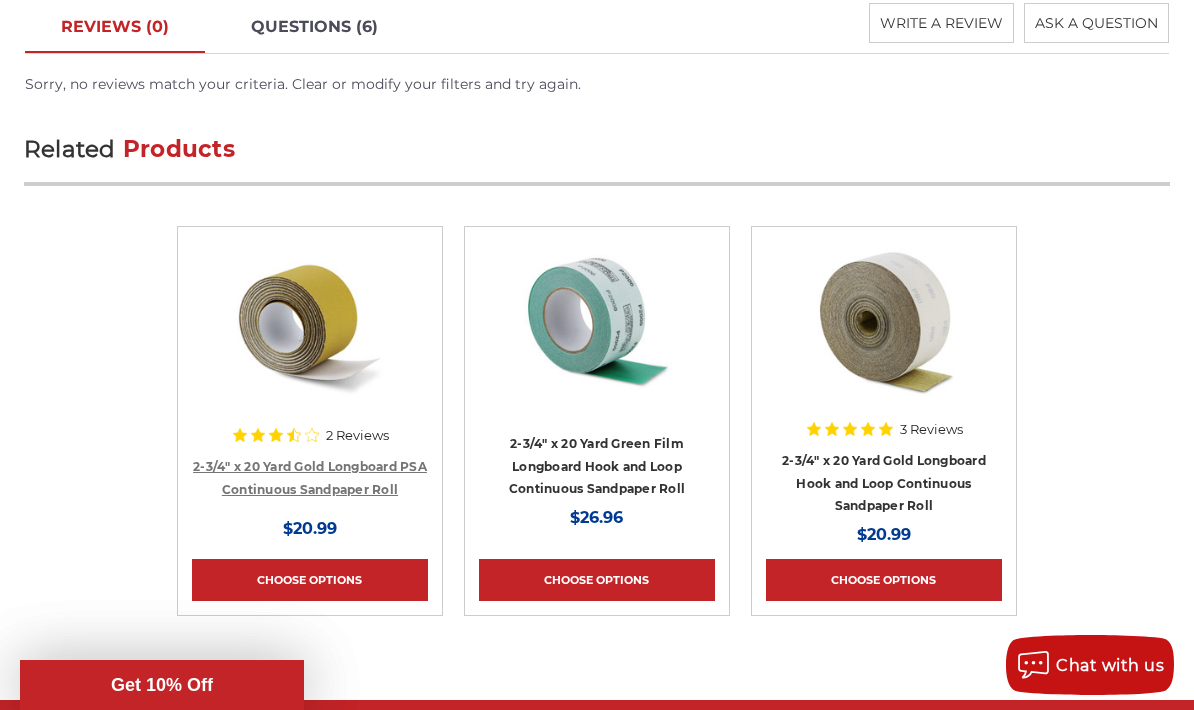 click on "2-3/4" x 20 Yard Gold Longboard PSA Continuous Sandpaper Roll" at bounding box center [310, 478] 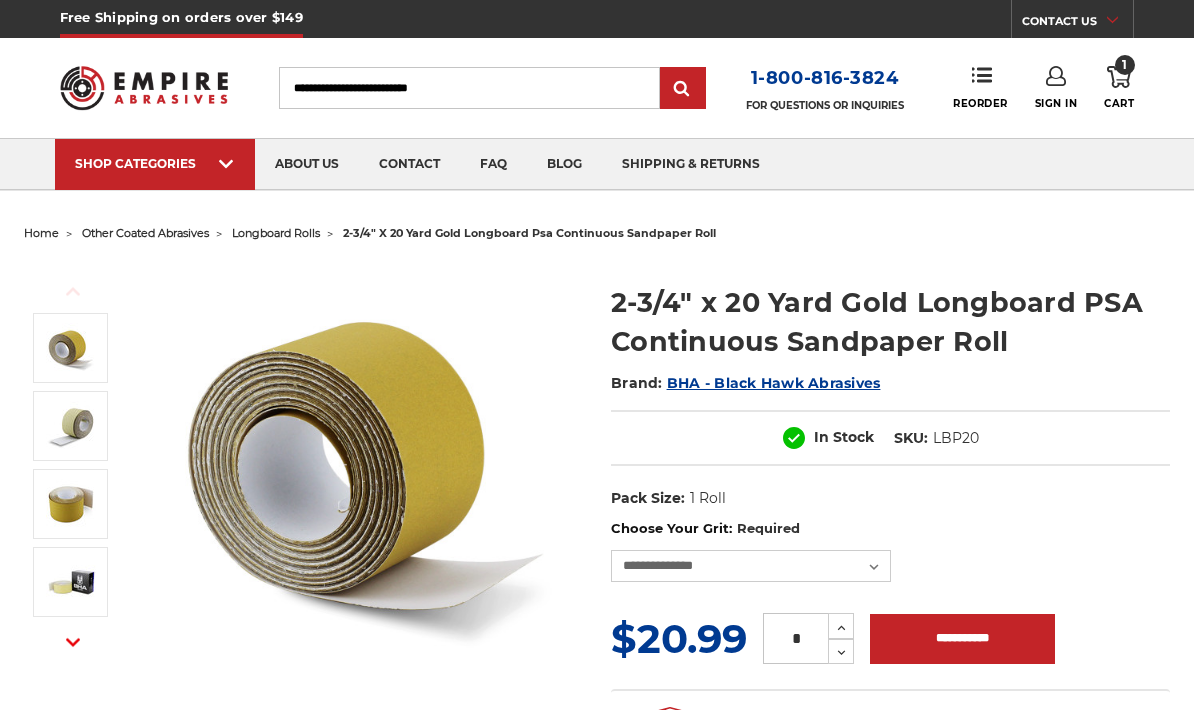 scroll, scrollTop: 0, scrollLeft: 0, axis: both 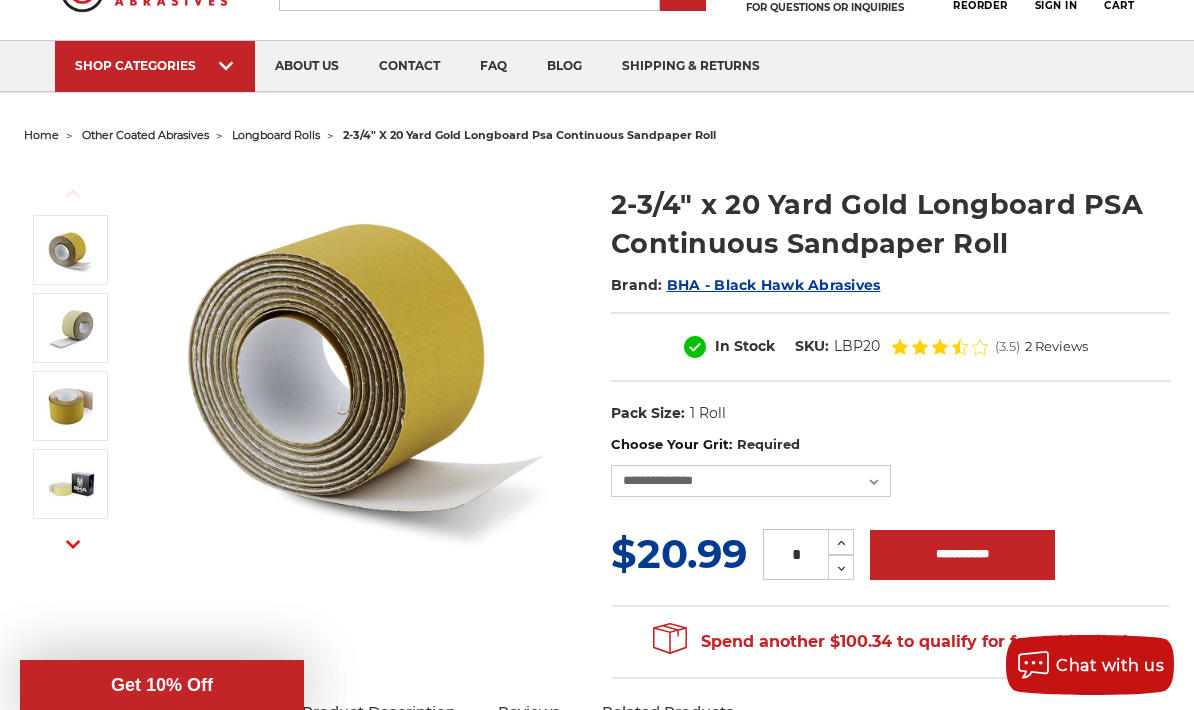 click on "**********" at bounding box center [890, 466] 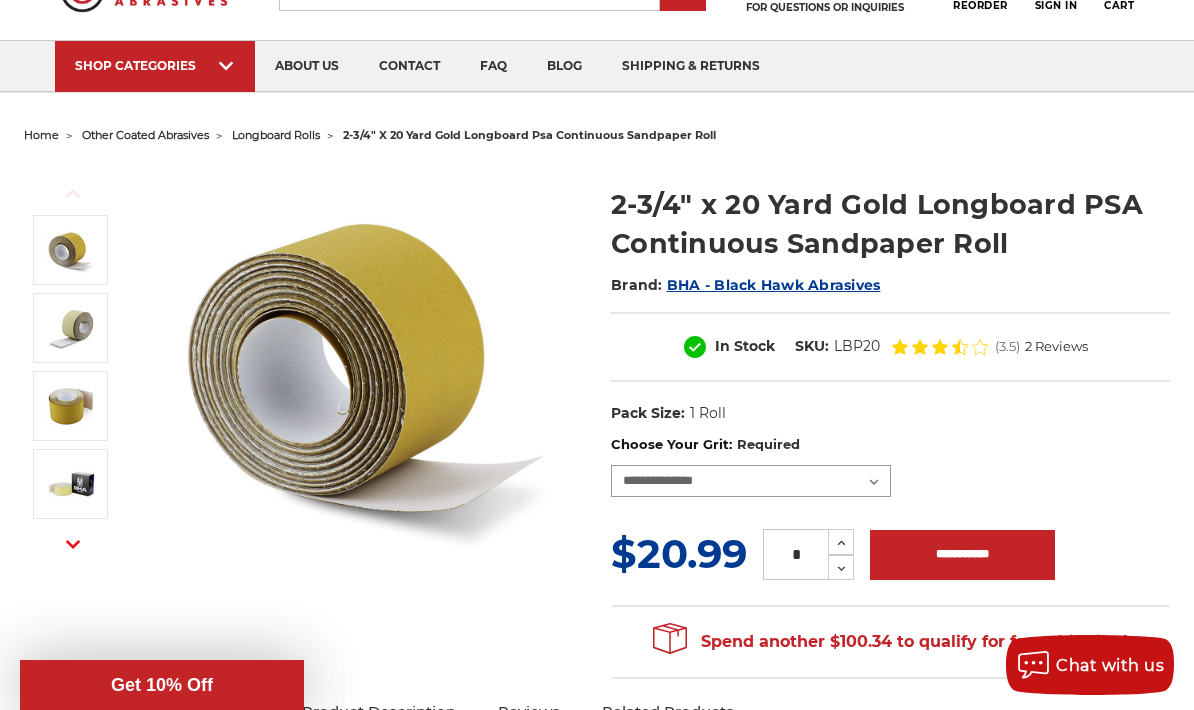 click on "**********" at bounding box center (751, 481) 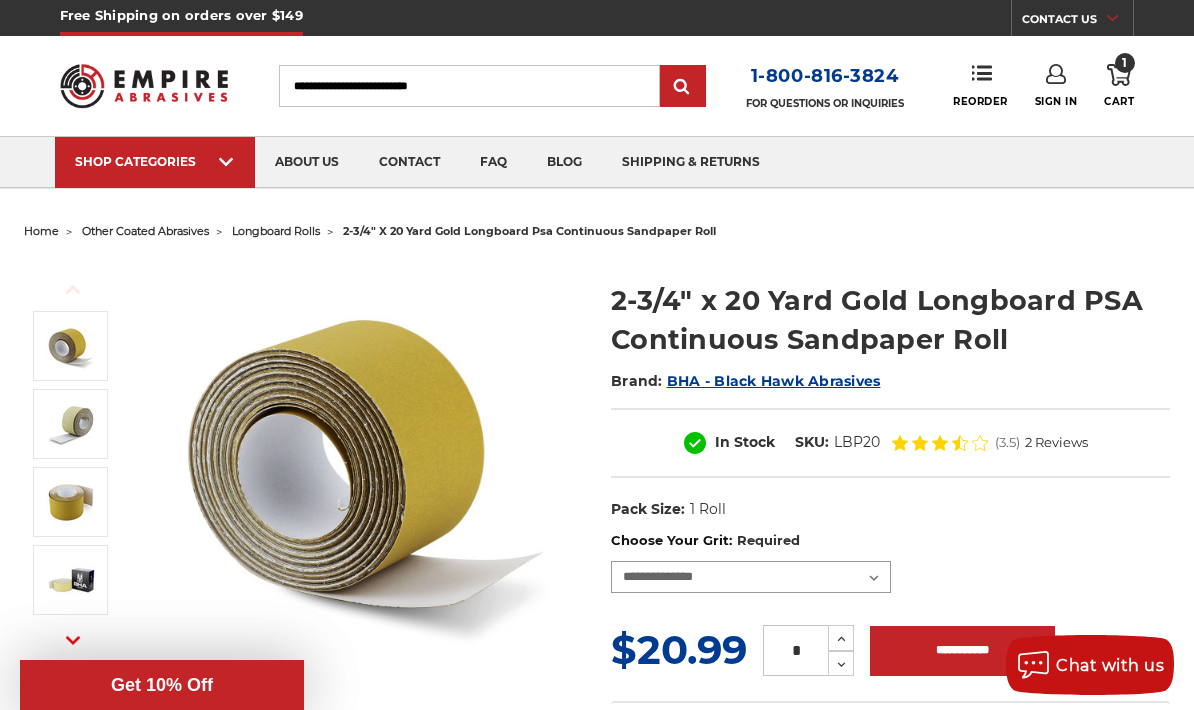 scroll, scrollTop: 0, scrollLeft: 0, axis: both 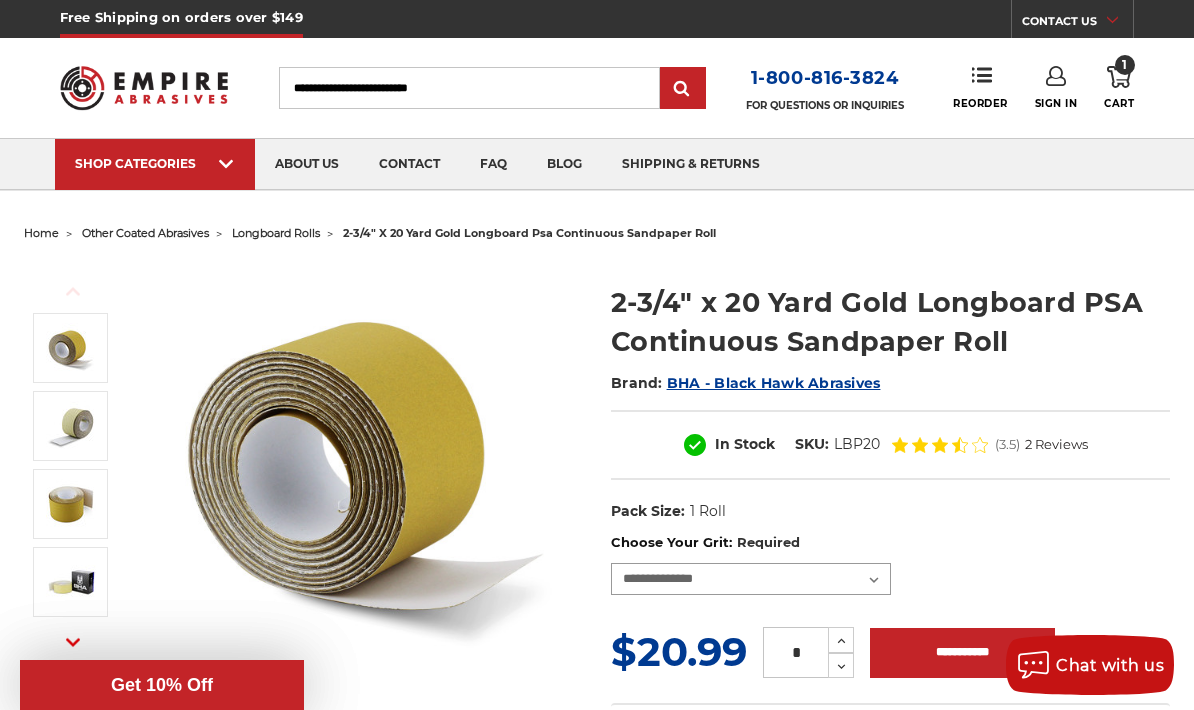 click on "**********" at bounding box center [751, 579] 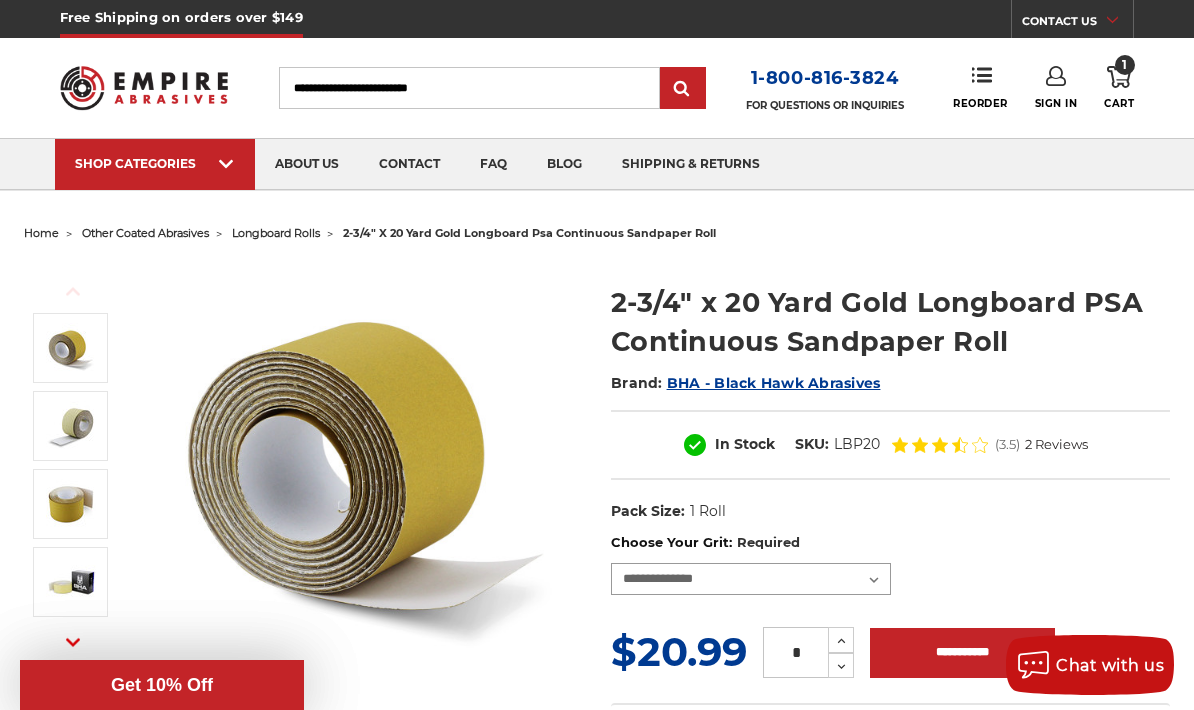 select on "****" 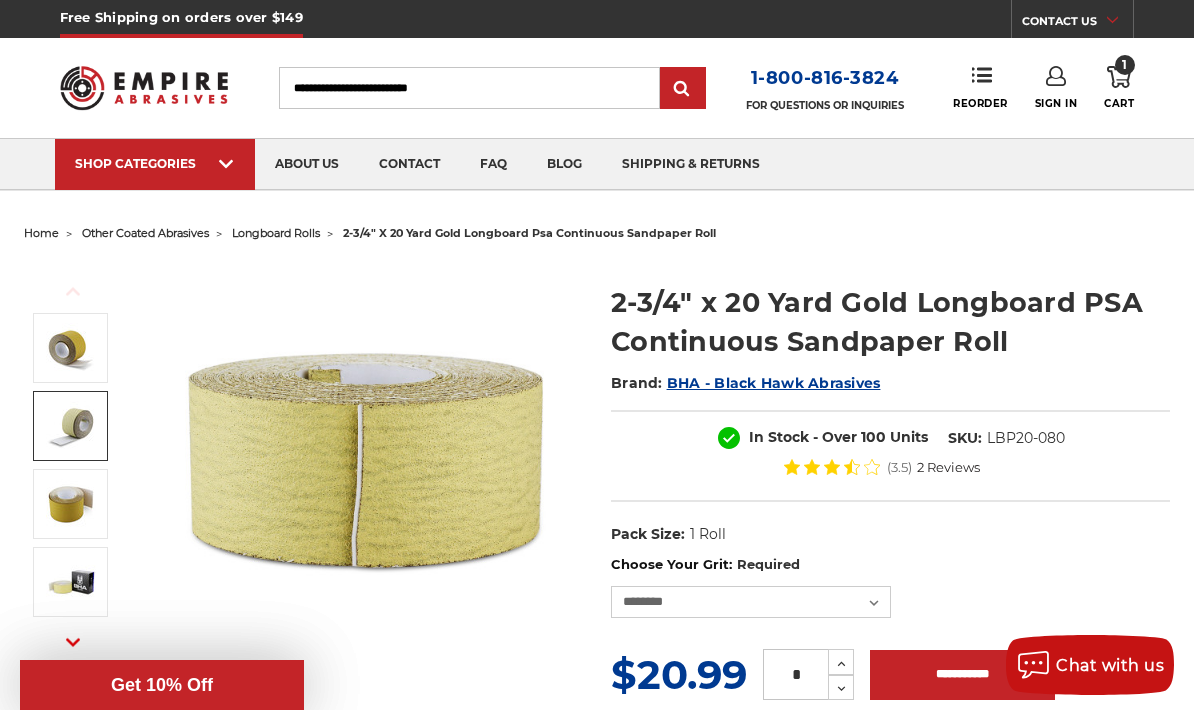 click at bounding box center (71, 426) 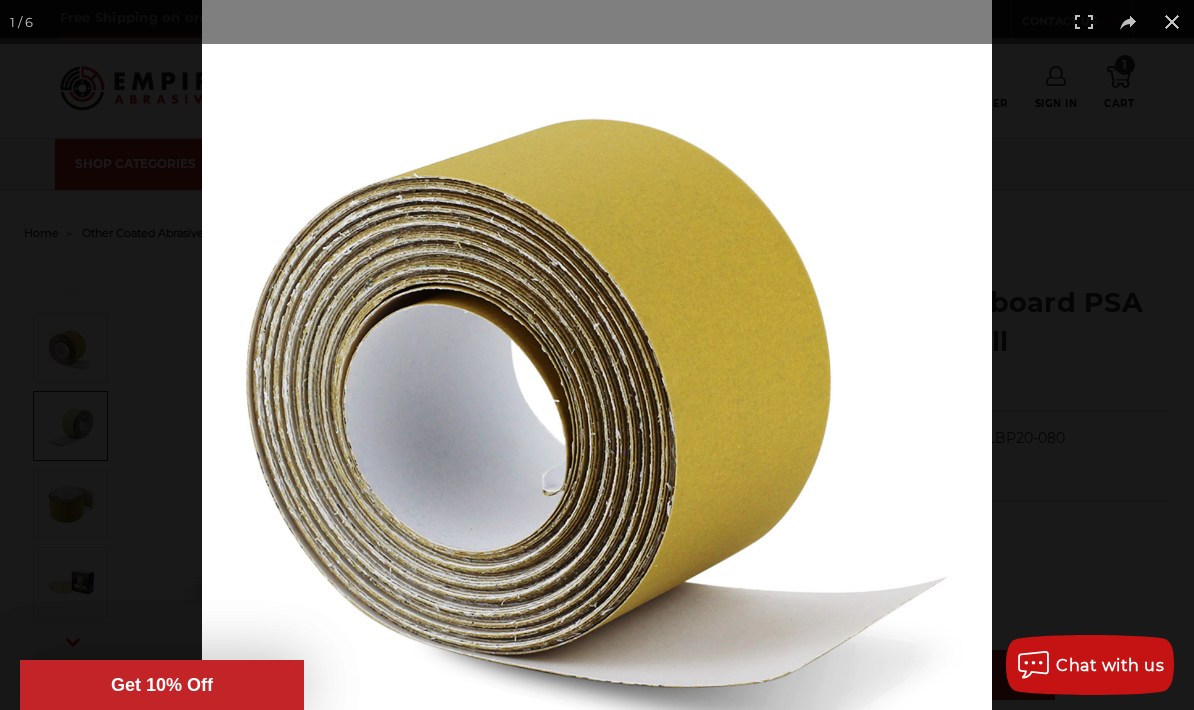 click at bounding box center (1172, 22) 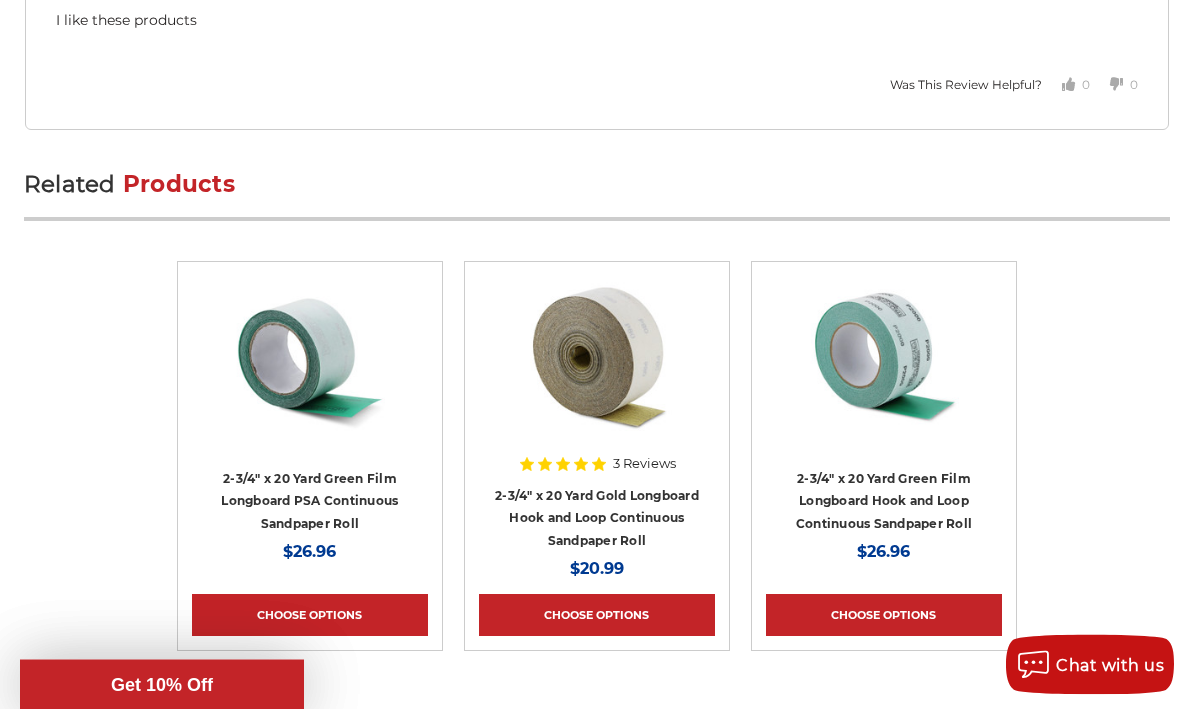 scroll, scrollTop: 4919, scrollLeft: 0, axis: vertical 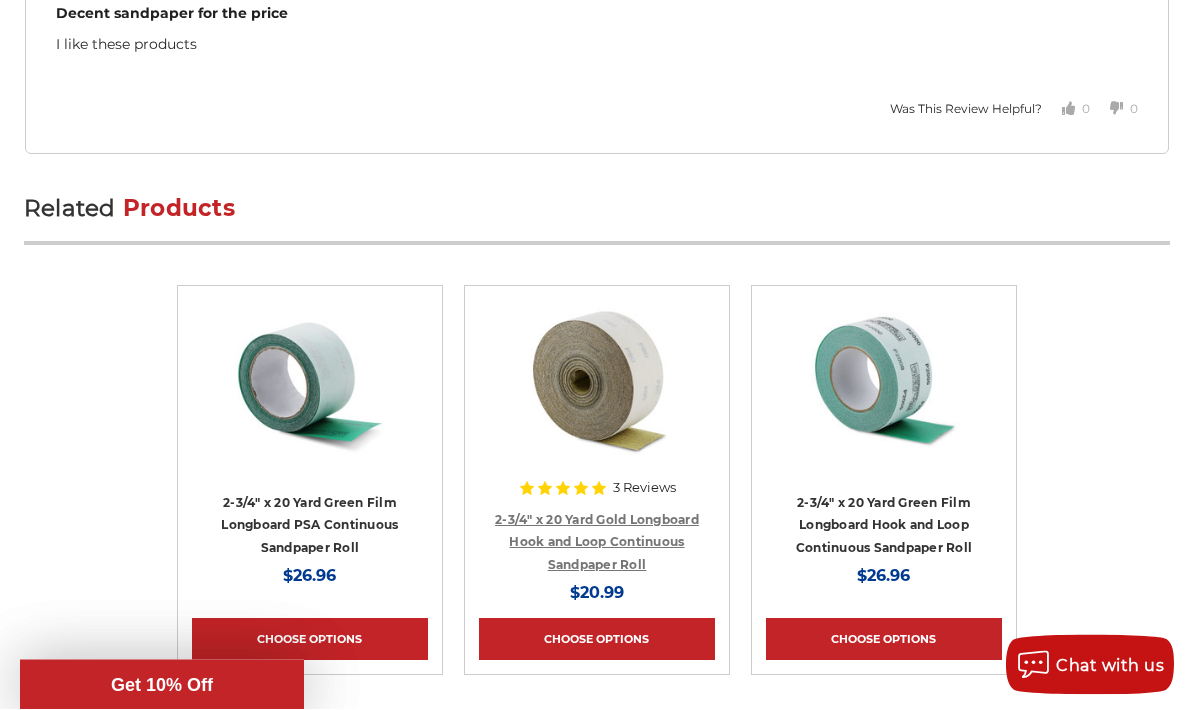 click on "2-3/4" x 20 Yard Gold Longboard Hook and Loop Continuous Sandpaper Roll" at bounding box center (597, 543) 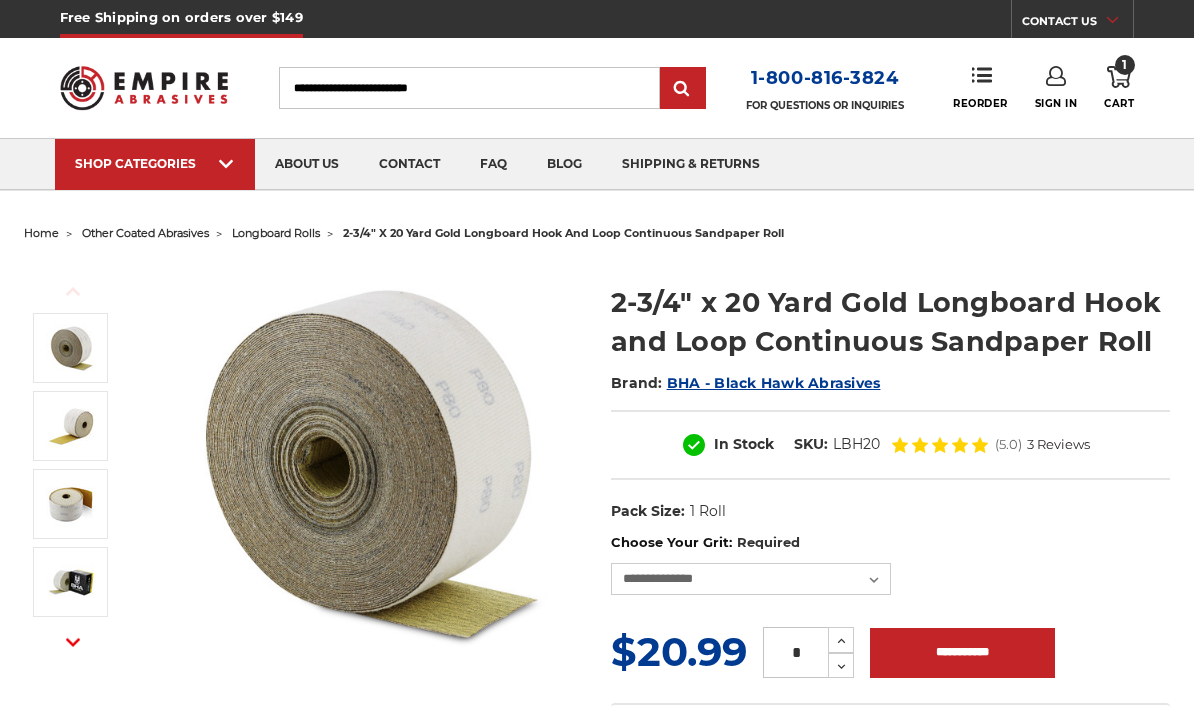 scroll, scrollTop: 0, scrollLeft: 0, axis: both 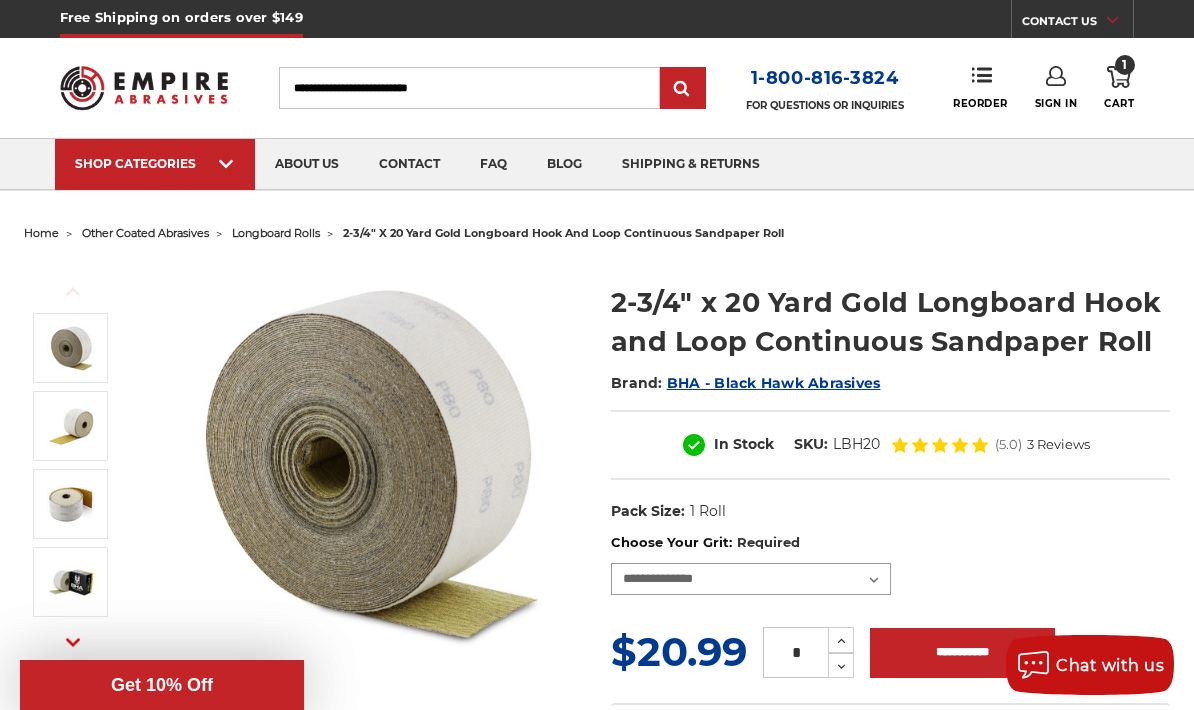 click on "**********" at bounding box center [751, 579] 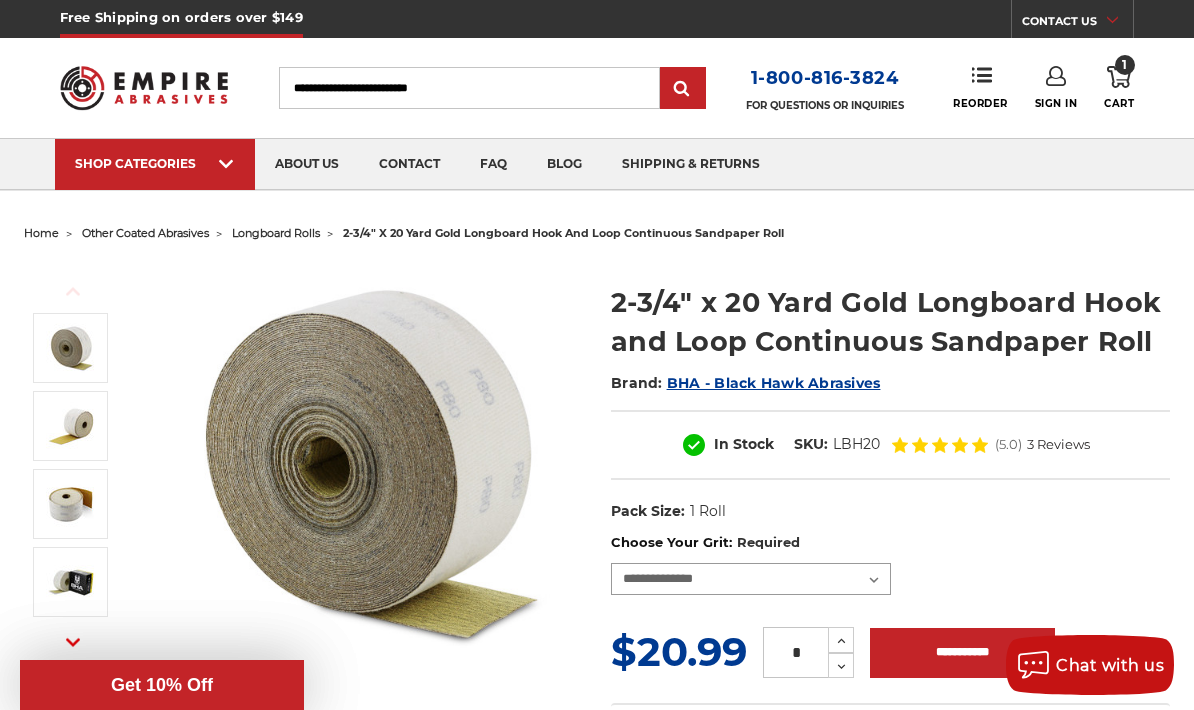 select on "****" 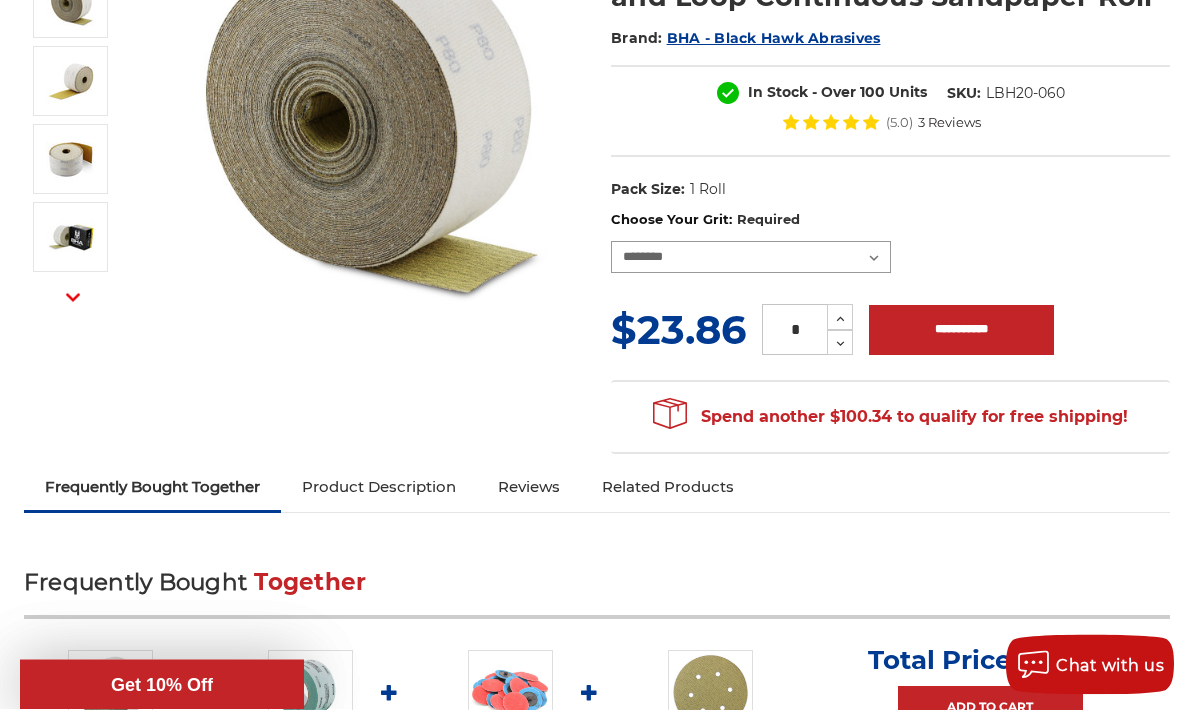 scroll, scrollTop: 345, scrollLeft: 0, axis: vertical 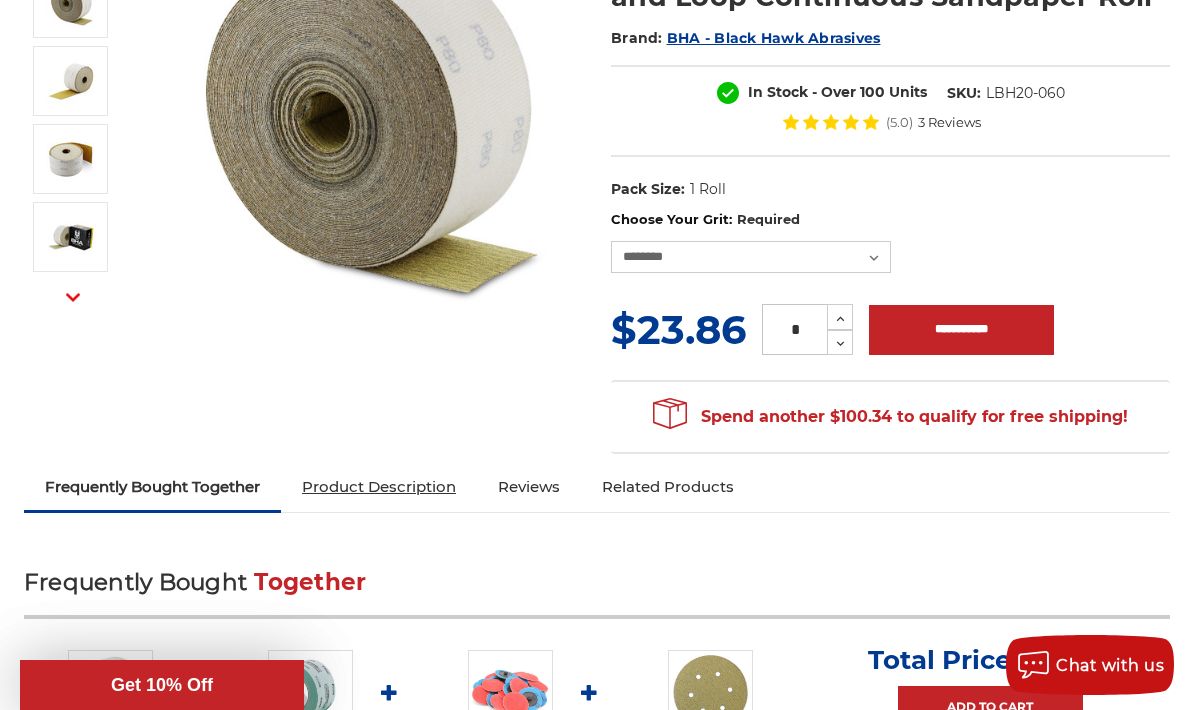 click on "Product Description" at bounding box center [379, 487] 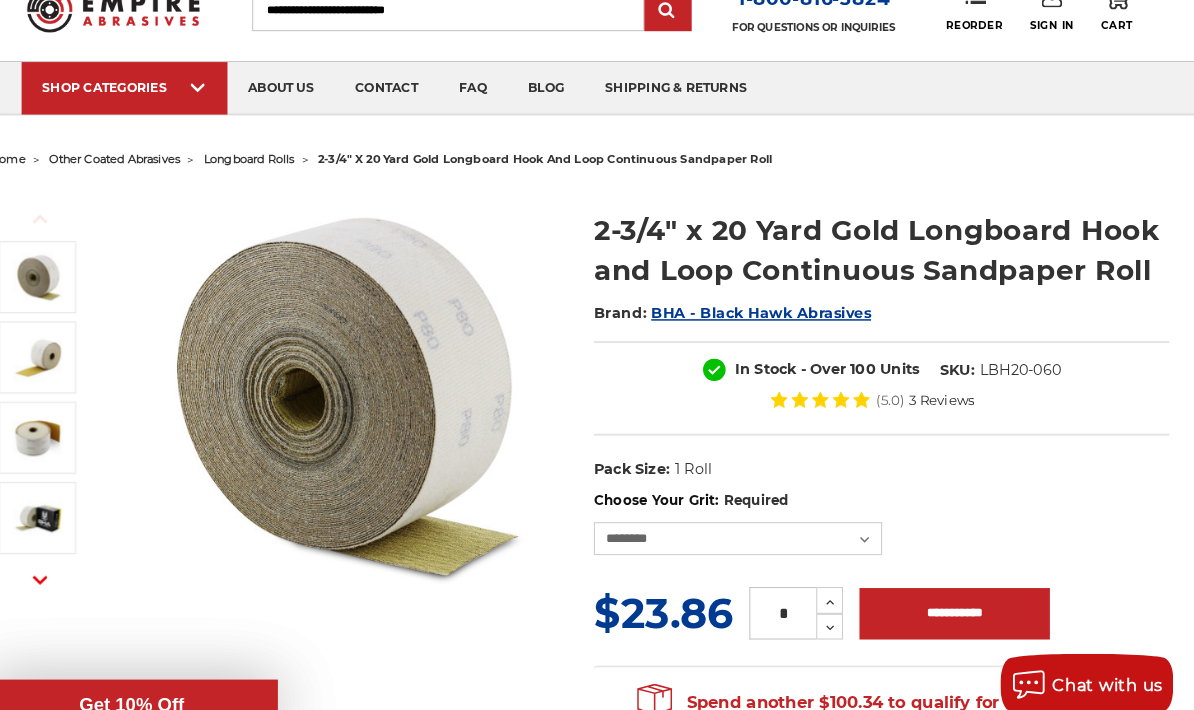 scroll, scrollTop: 86, scrollLeft: 0, axis: vertical 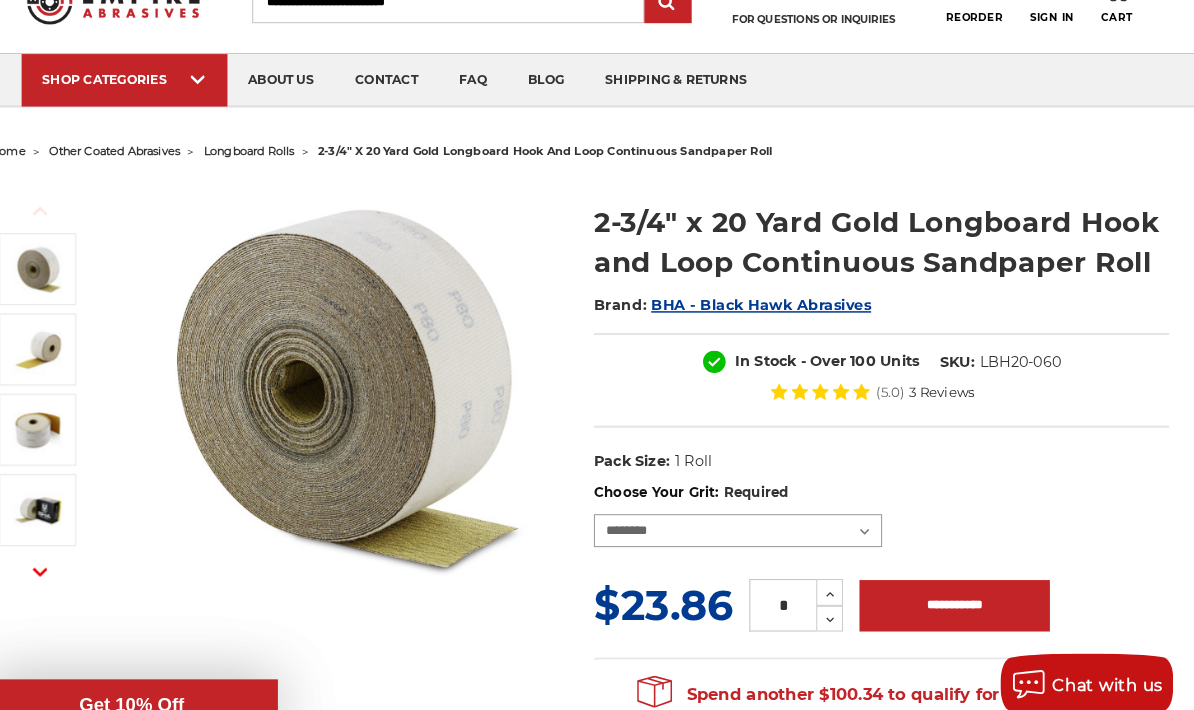 click on "**********" at bounding box center [751, 516] 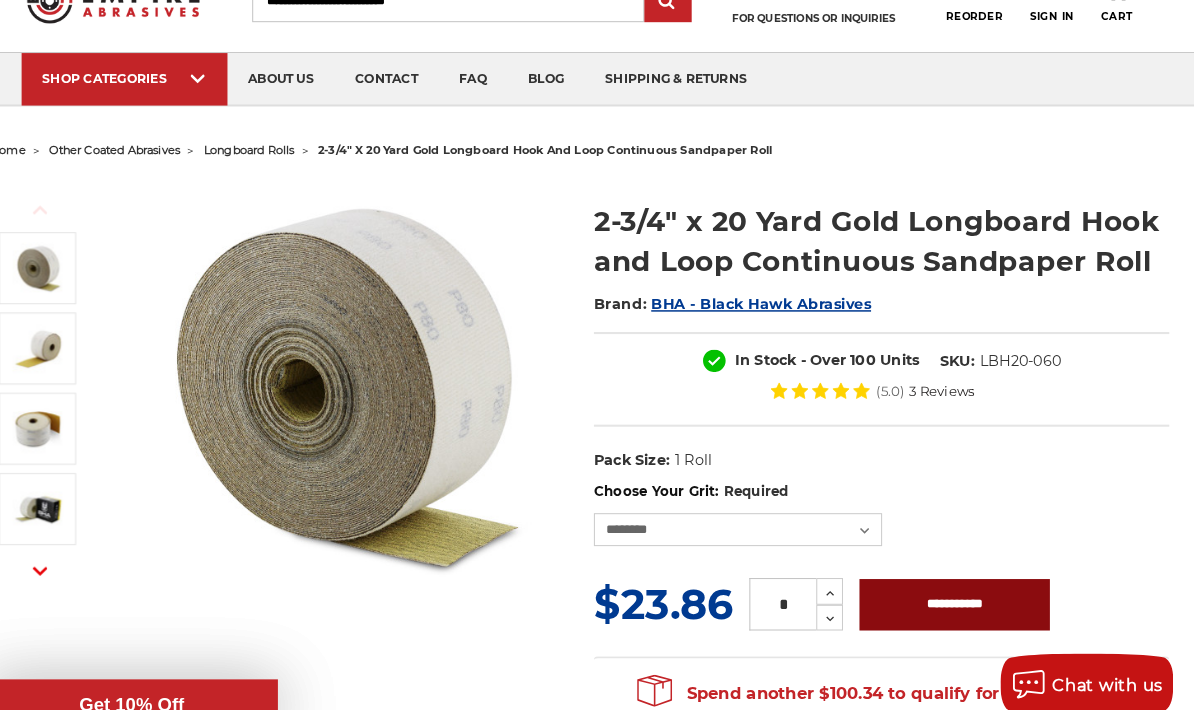 click on "**********" at bounding box center [961, 588] 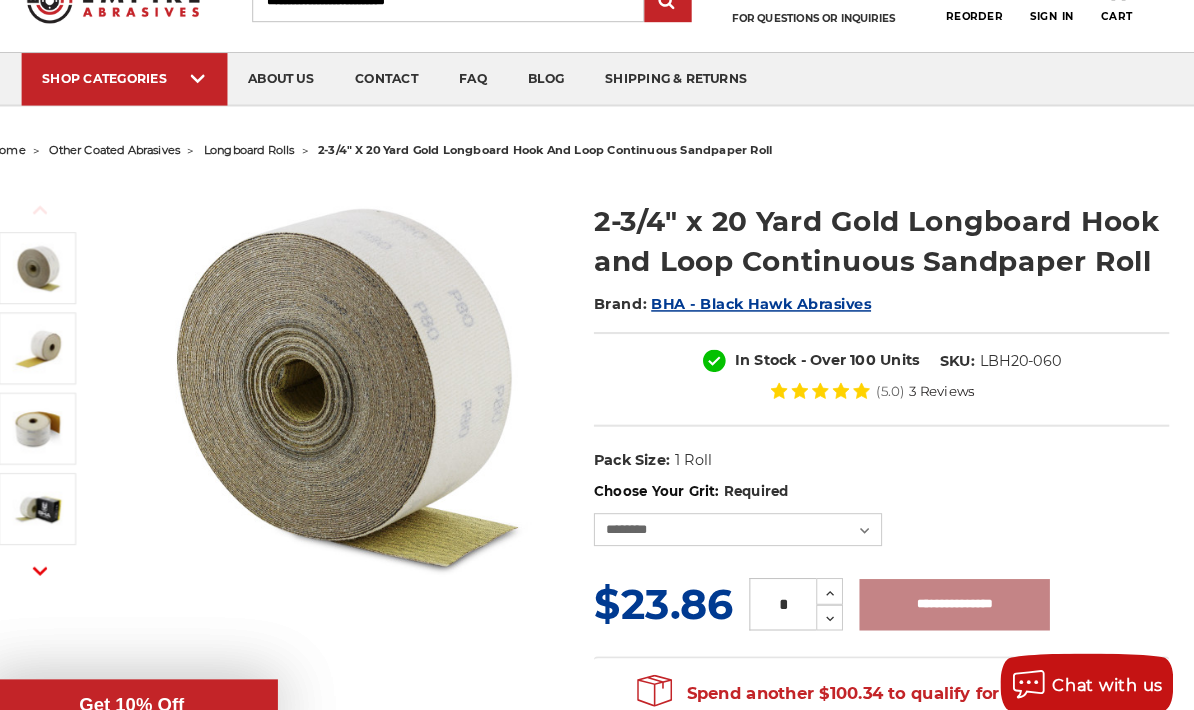 type on "**********" 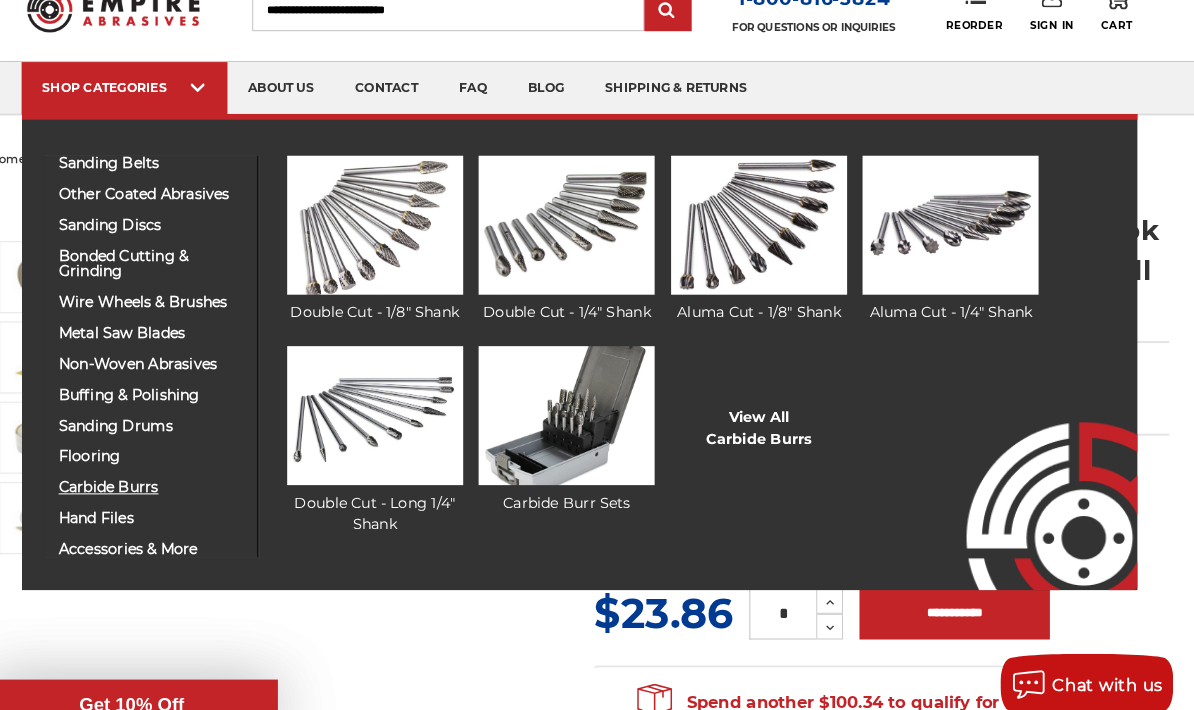 scroll, scrollTop: 75, scrollLeft: 0, axis: vertical 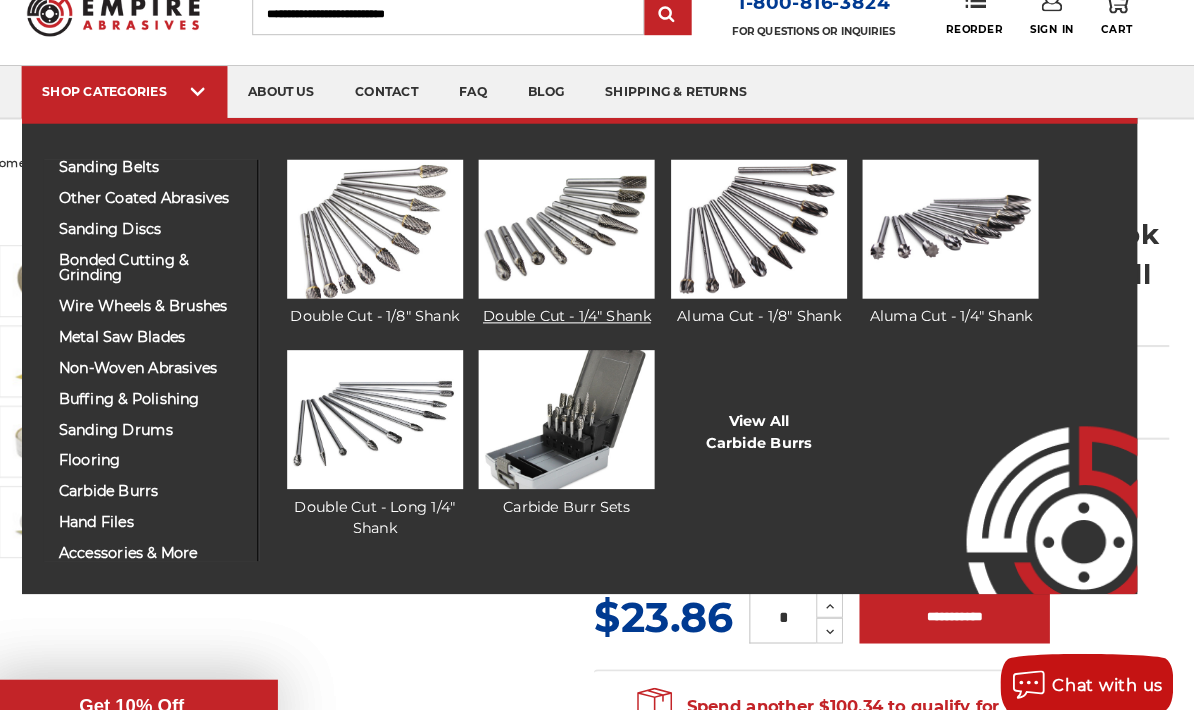 click at bounding box center (584, 222) 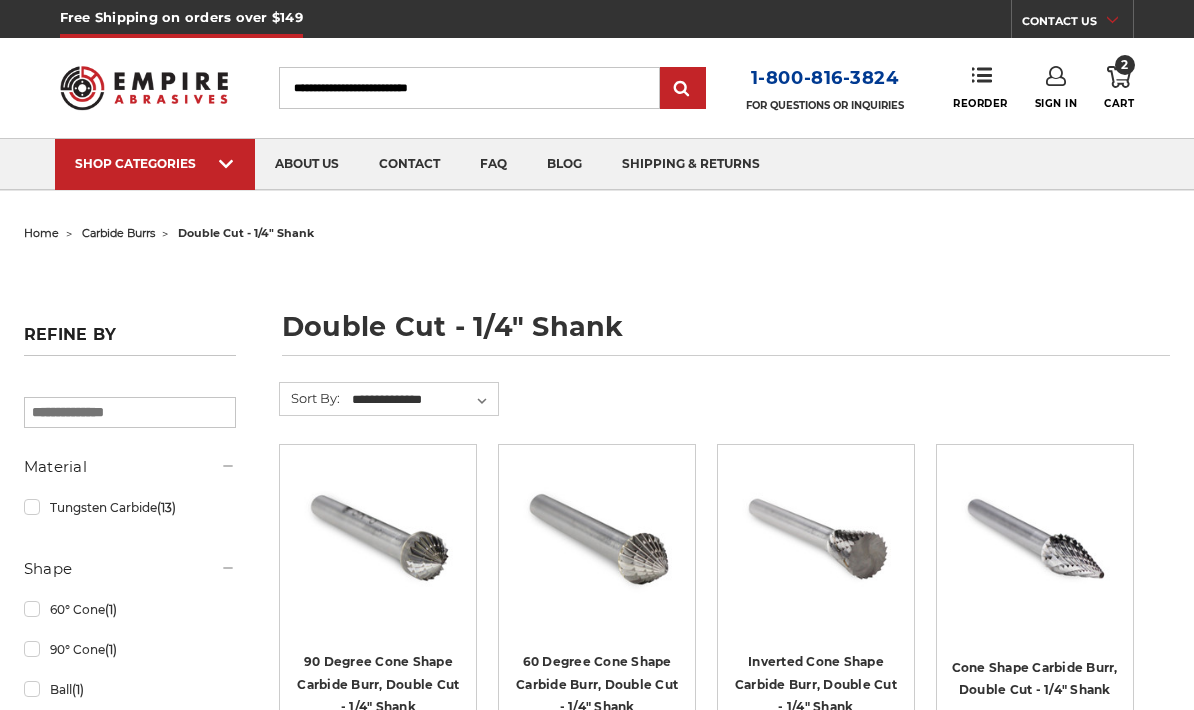 scroll, scrollTop: 0, scrollLeft: 0, axis: both 